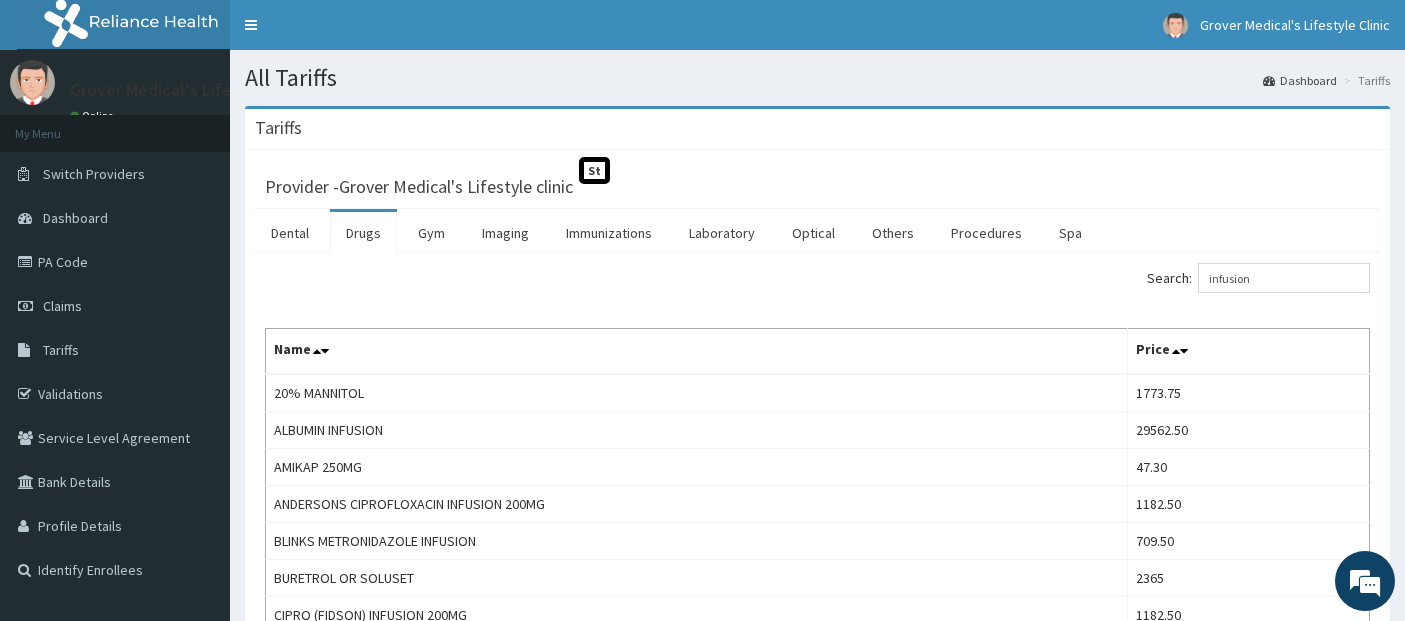 scroll, scrollTop: 245, scrollLeft: 0, axis: vertical 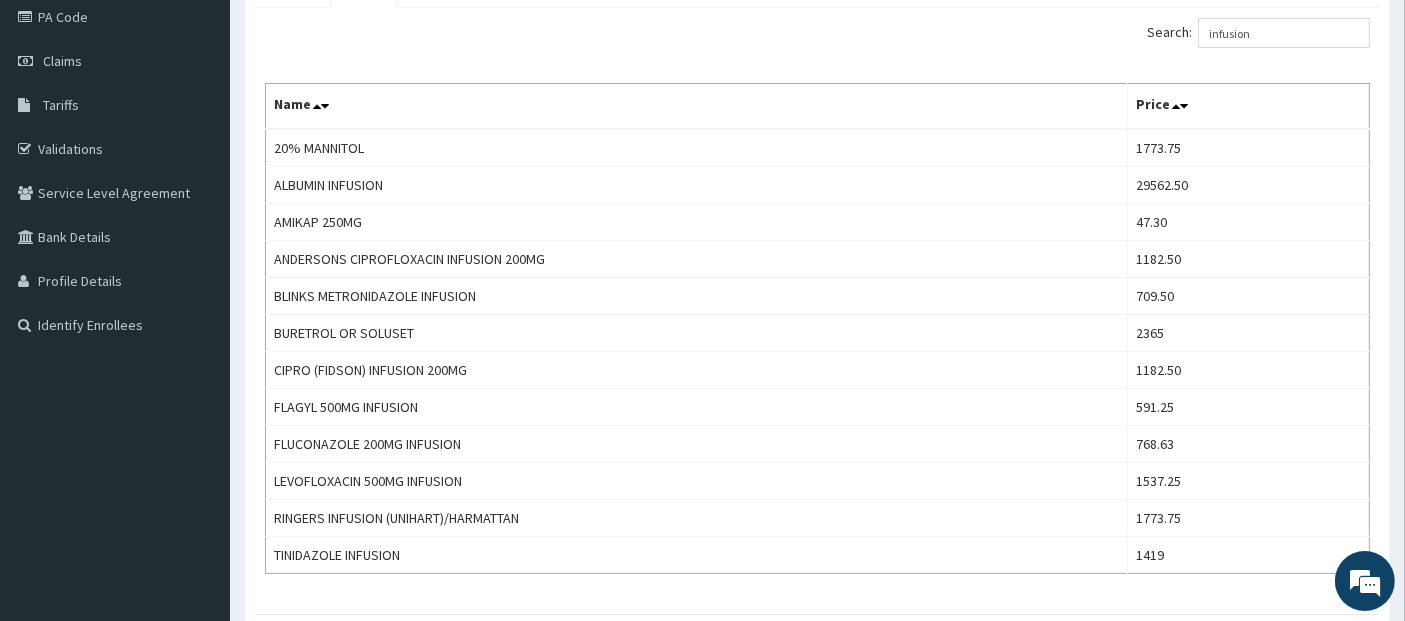 click on "Claims" at bounding box center (115, 61) 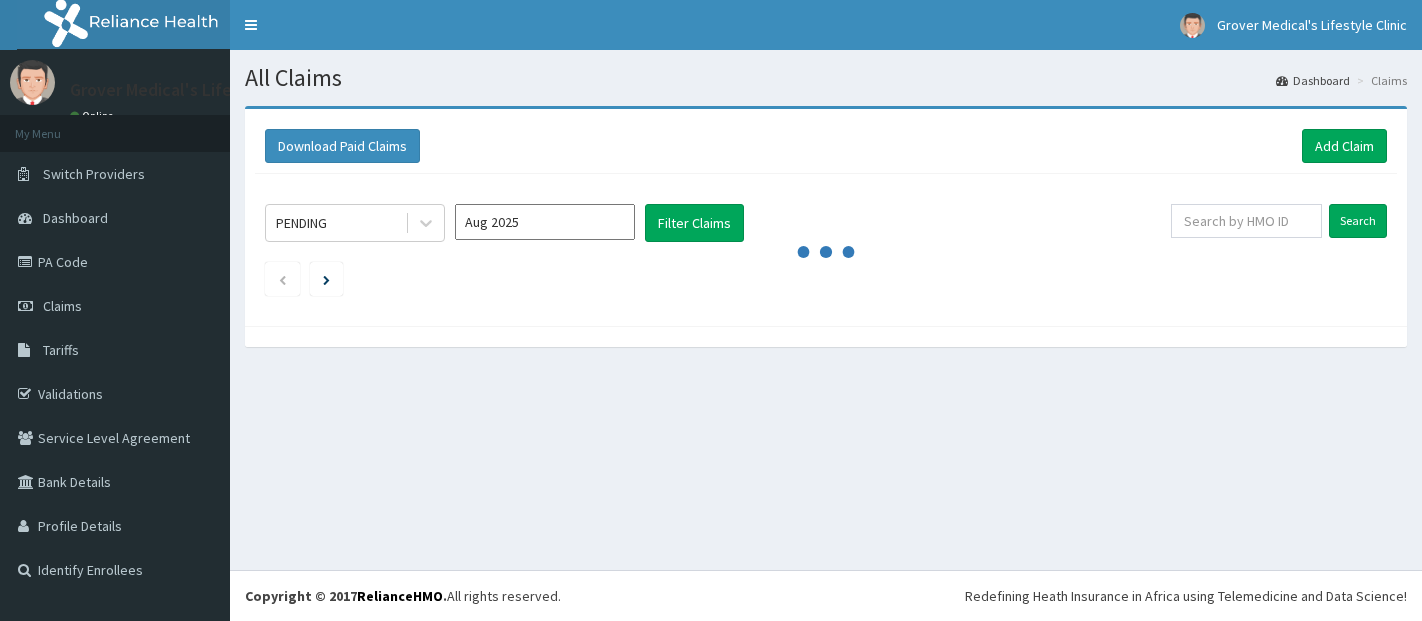 scroll, scrollTop: 0, scrollLeft: 0, axis: both 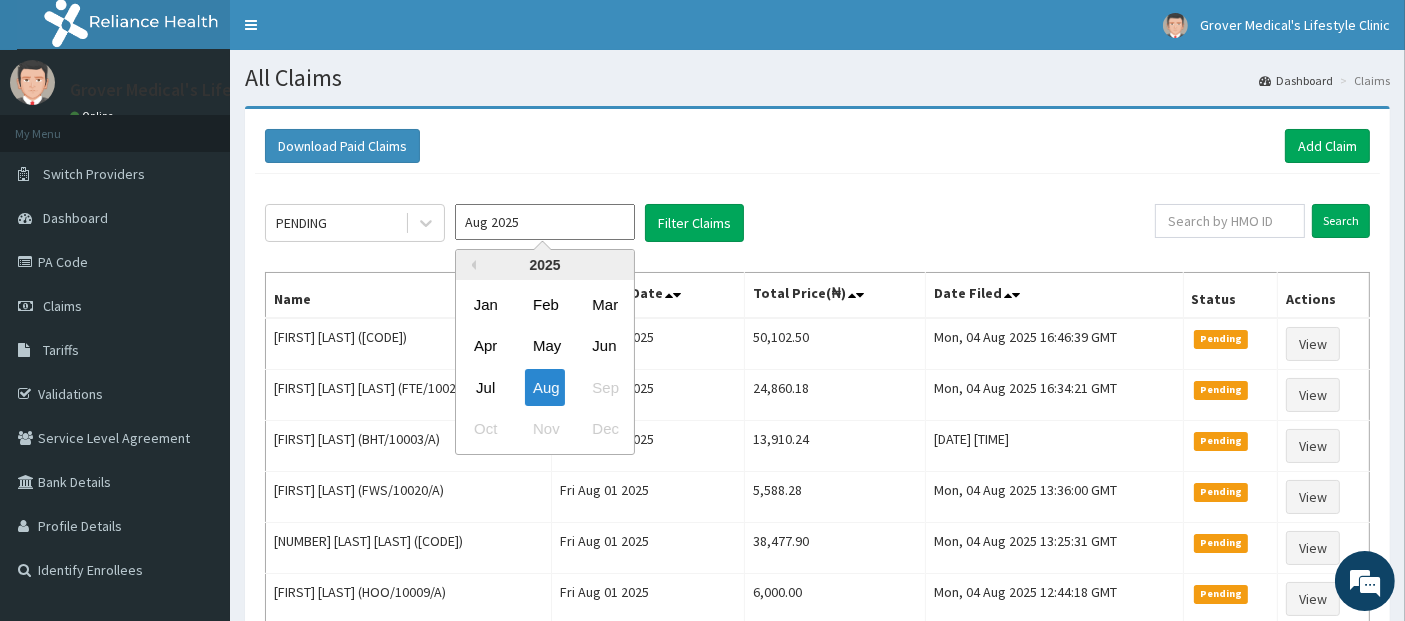 click on "Aug 2025" at bounding box center [545, 222] 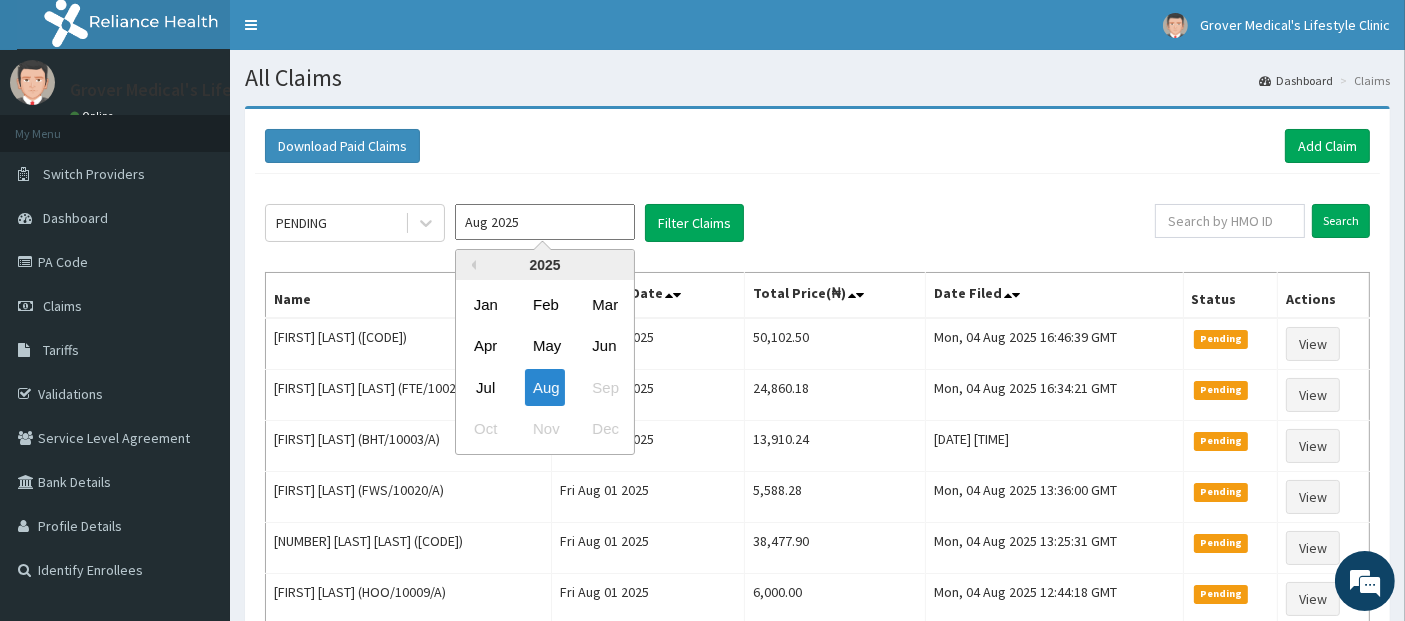 scroll, scrollTop: 0, scrollLeft: 0, axis: both 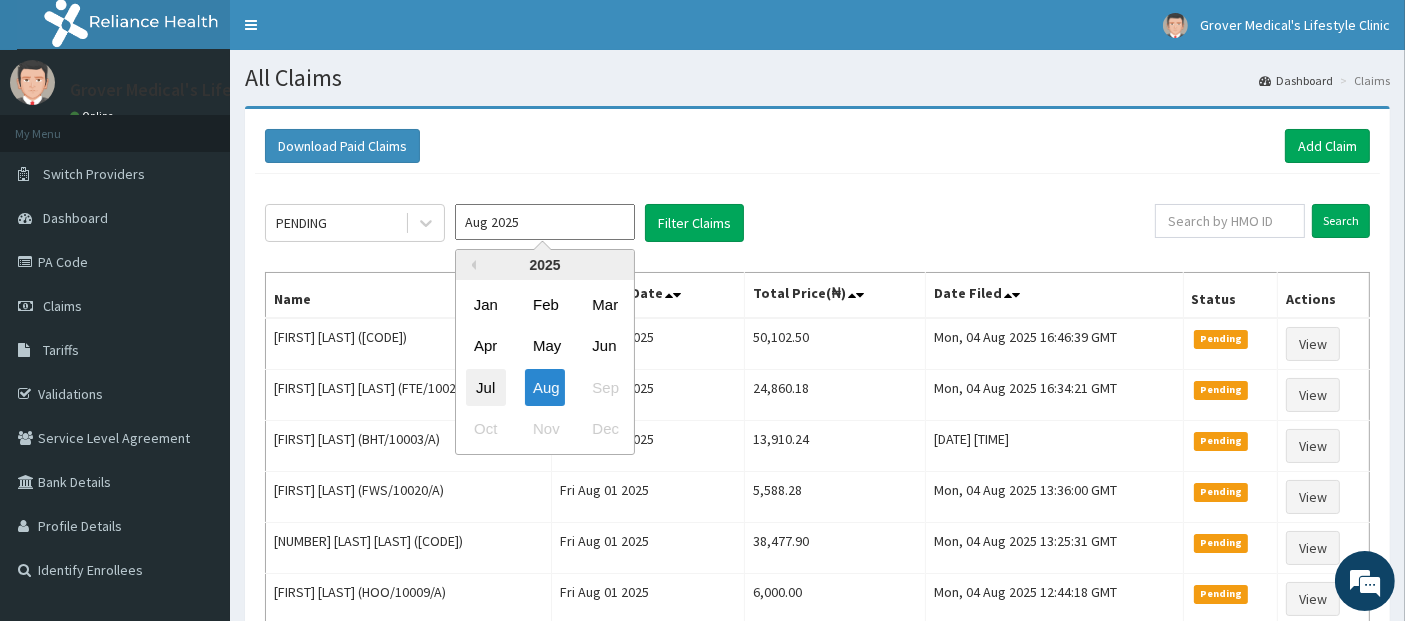 click on "Jul" at bounding box center [486, 387] 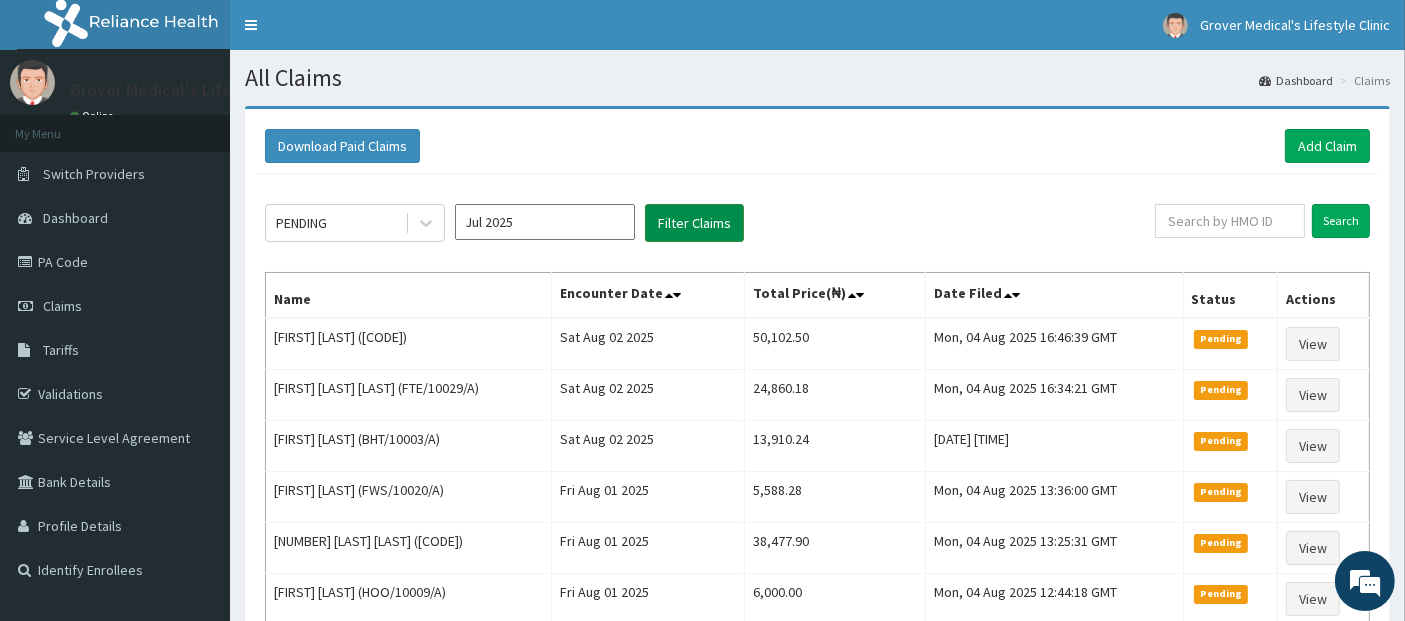 click on "Filter Claims" at bounding box center [694, 223] 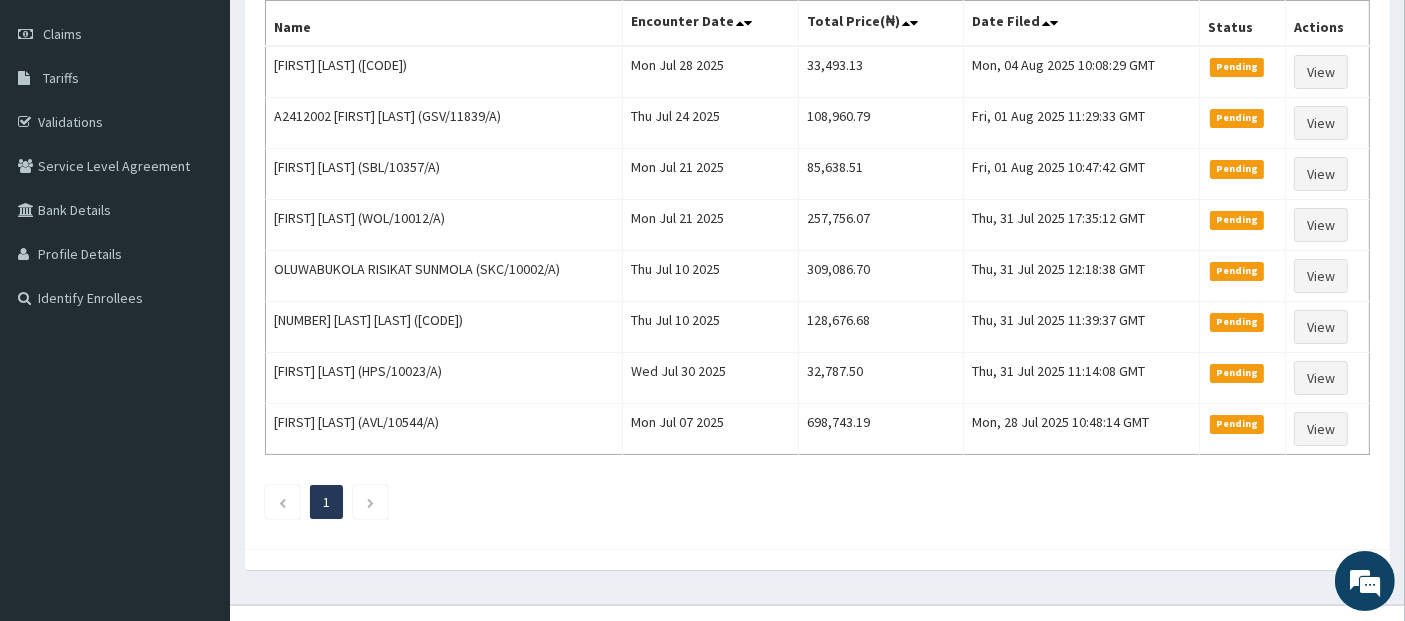 scroll, scrollTop: 299, scrollLeft: 0, axis: vertical 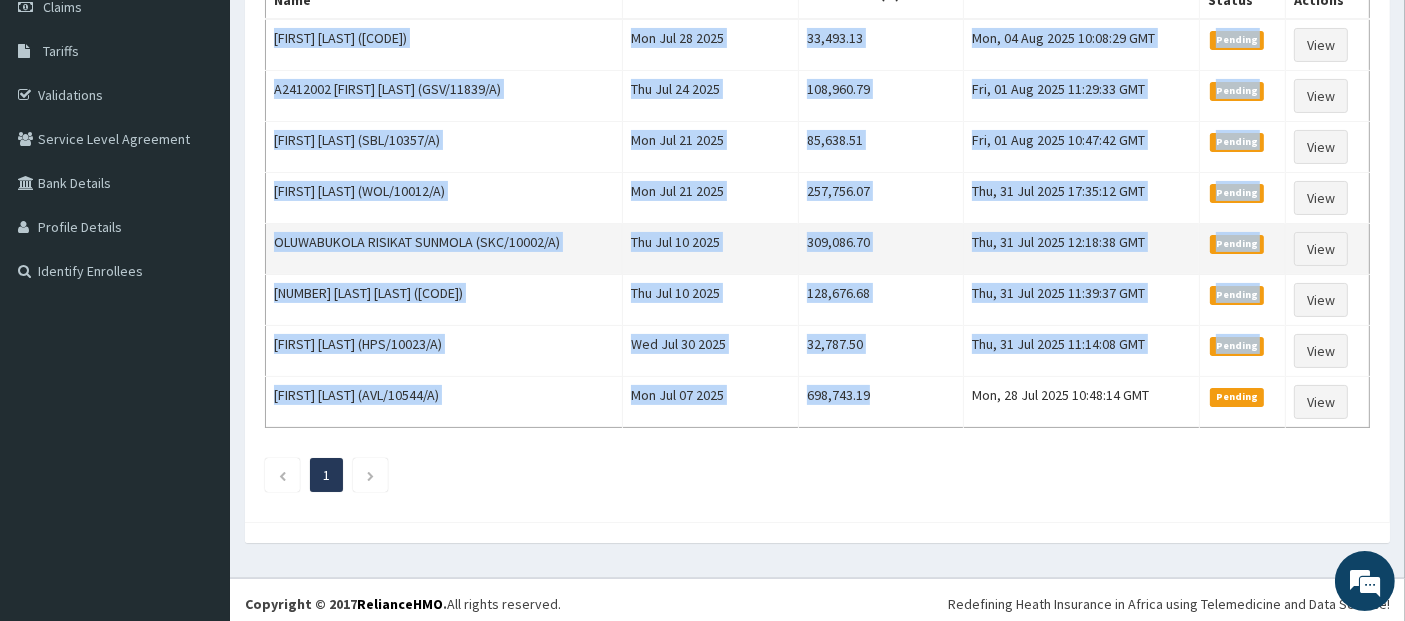 copy on "[FIRST] [LAST] (QZE/10028/A) Mon Jul 28 2025 33,493.13 Mon, 04 Aug 2025 10:08:29 GMT Pending View A2412002 [FIRST] [LAST] [LAST] (GSV/11839/A) Thu Jul 24 2025 108,960.79 Fri, 01 Aug 2025 11:29:33 GMT Pending View [FIRST] [LAST] (SBL/10357/A) Mon Jul 21 2025 85,638.51 Fri, 01 Aug 2025 10:47:42 GMT Pending View [FIRST] [LAST] (WOL/10012/A) Mon Jul 21 2025 257,756.07 Thu, 31 Jul 2025 17:35:12 GMT Pending View [FIRST] [LAST] [LAST] (SKC/10002/A) Thu Jul 10 2025 309,086.70 Thu, 31 Jul 2025 12:18:38 GMT Pending View 2025113 [FIRST] [LAST] (CMC/10337/A) Thu Jul 10 2025 128,676.68 Thu, 31 Jul 2025 11:39:37 GMT Pending View [FIRST] [LAST] (HPS/10023/A) Wed Jul 30 2025 32,787.50 Thu, 31 Jul 2025 11:14:08 GMT Pending View [FIRST] [LAST] (AVL/10544/A) Mon Jul 07 2025 698,743.19" 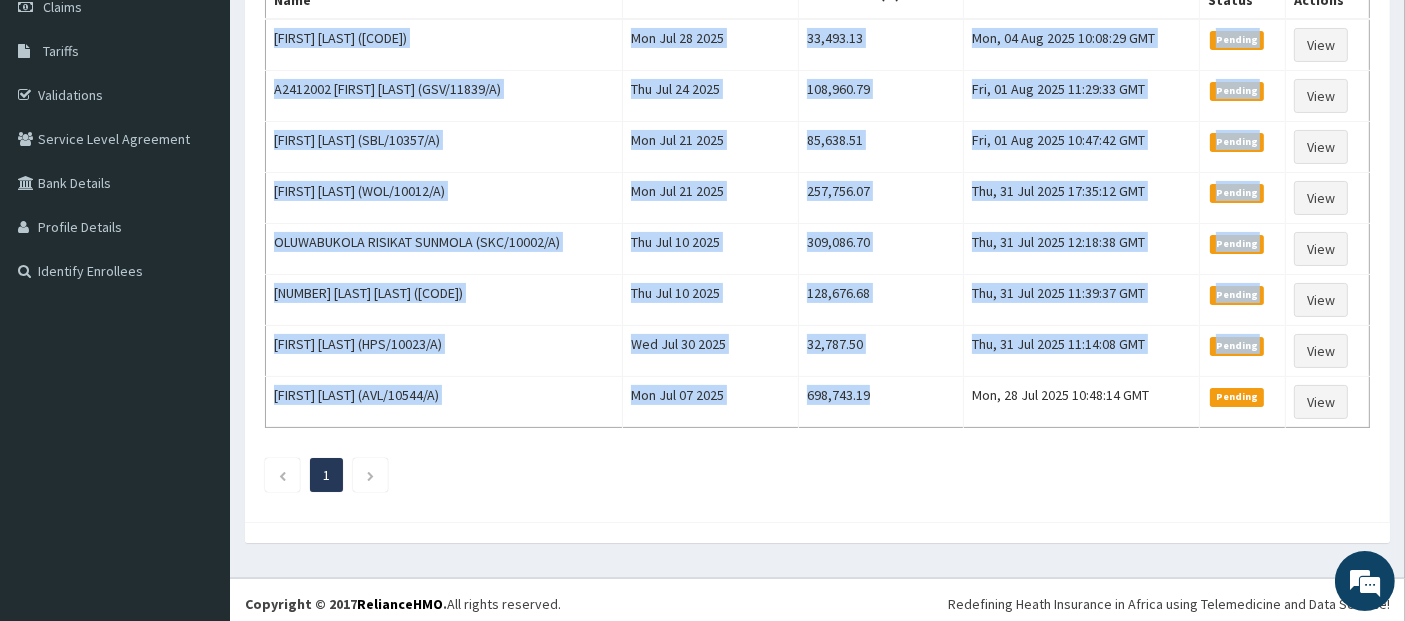 scroll, scrollTop: 0, scrollLeft: 0, axis: both 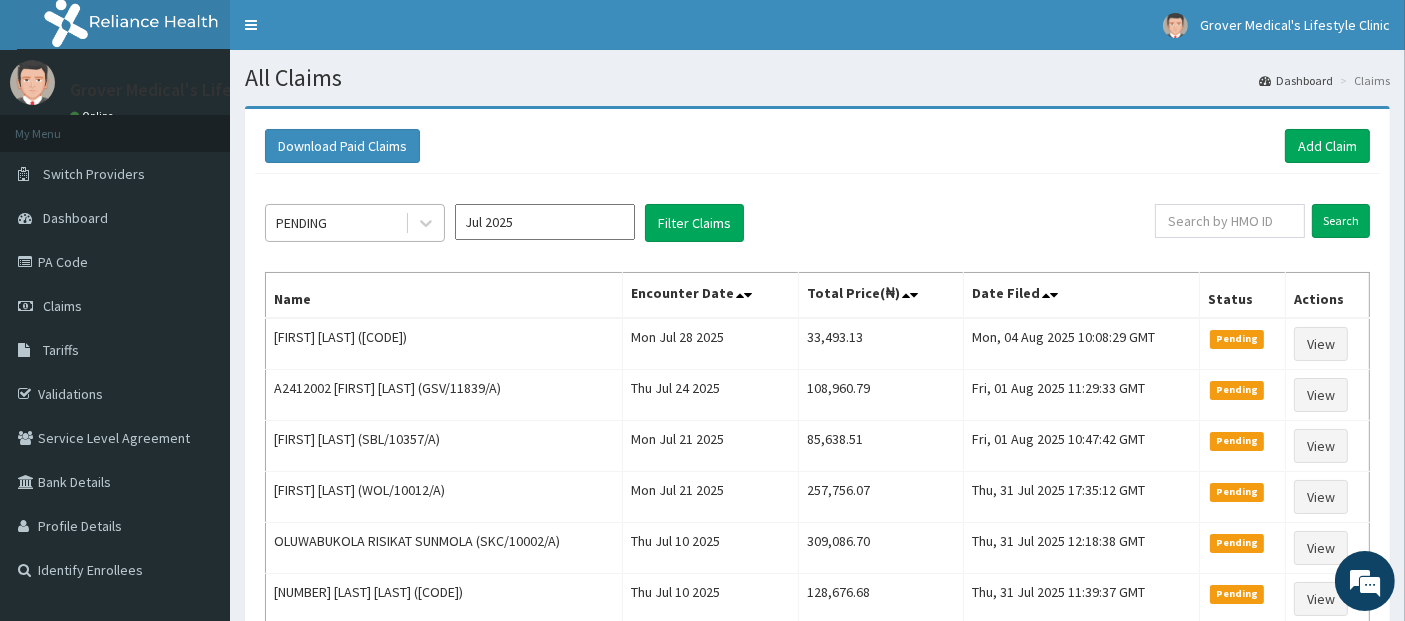 click on "PENDING" at bounding box center [335, 223] 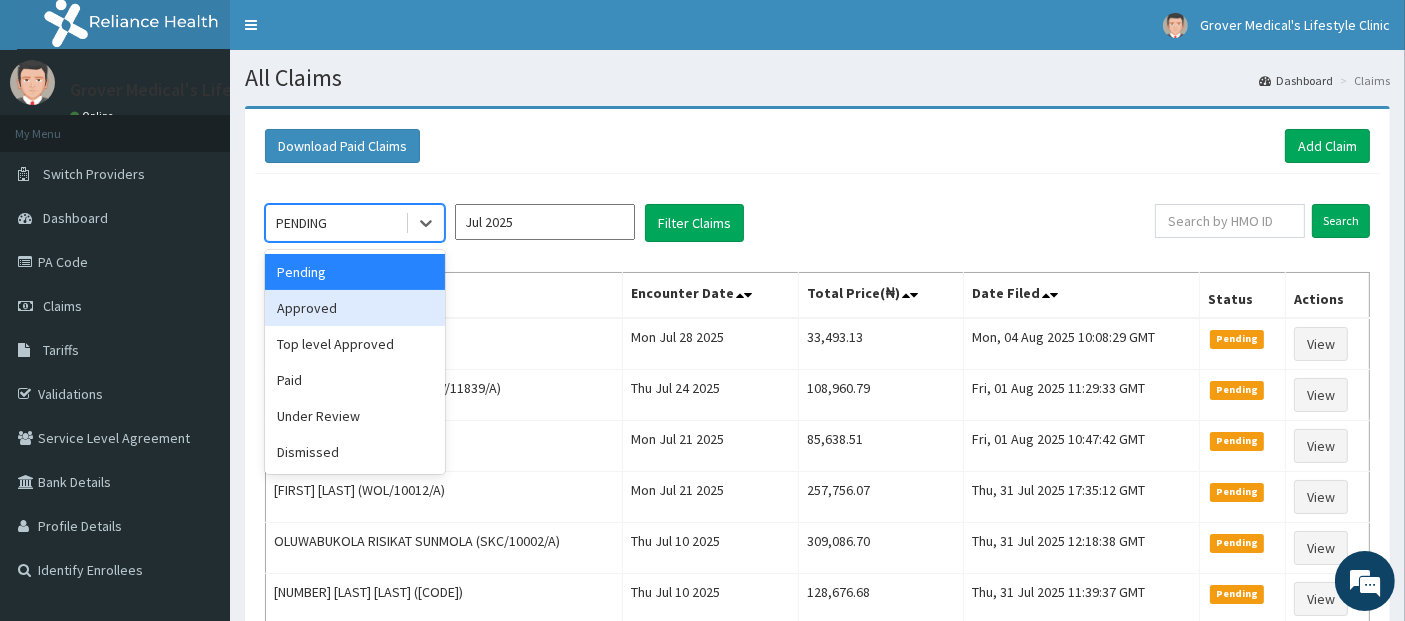 click on "Approved" at bounding box center (355, 308) 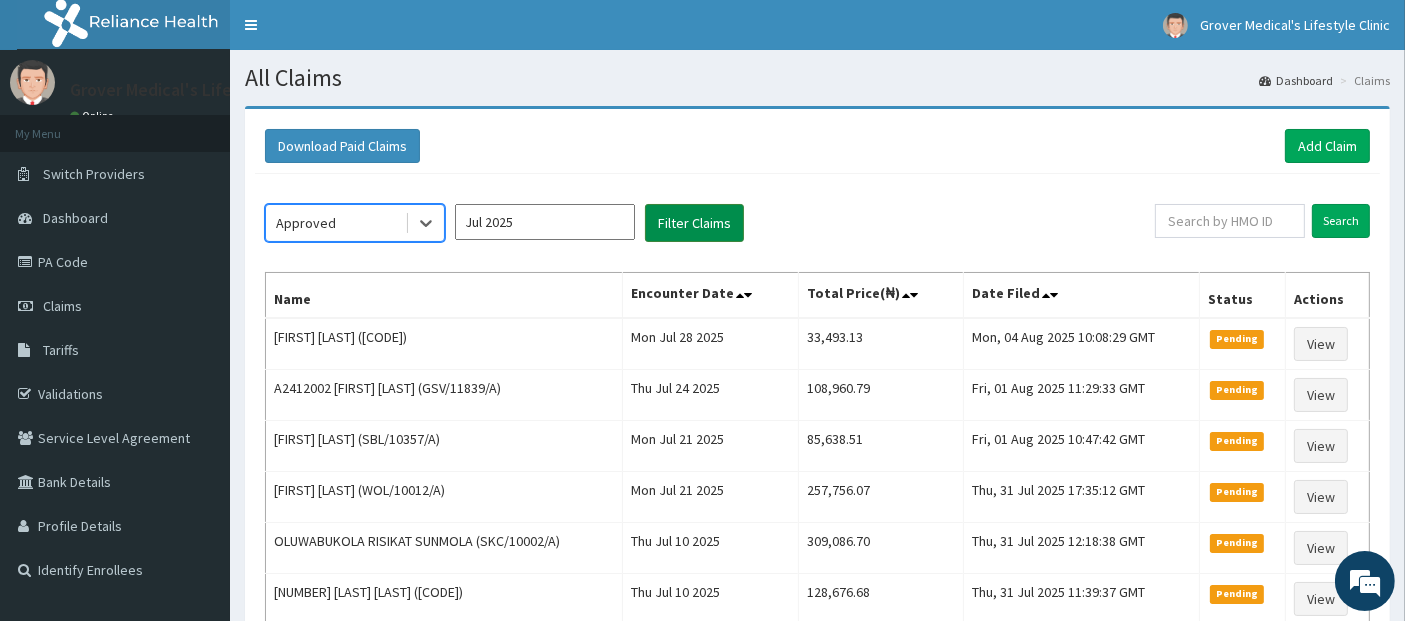 click on "Filter Claims" at bounding box center (694, 223) 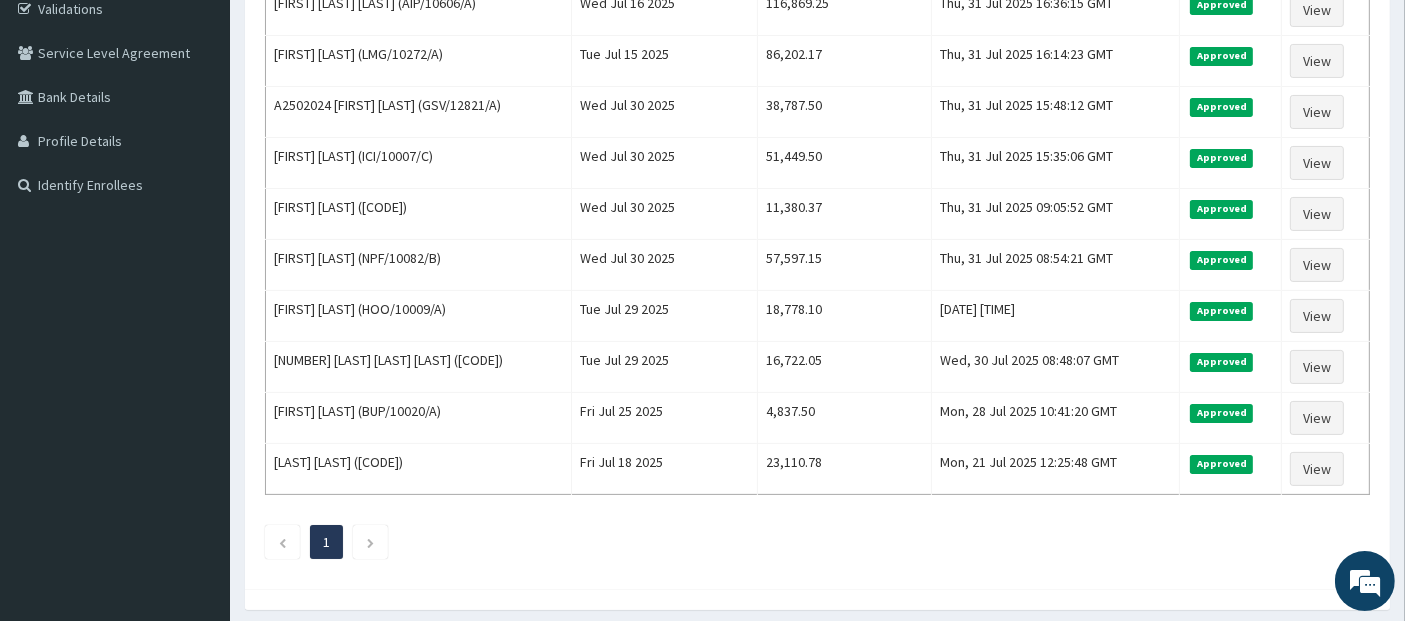 scroll, scrollTop: 449, scrollLeft: 0, axis: vertical 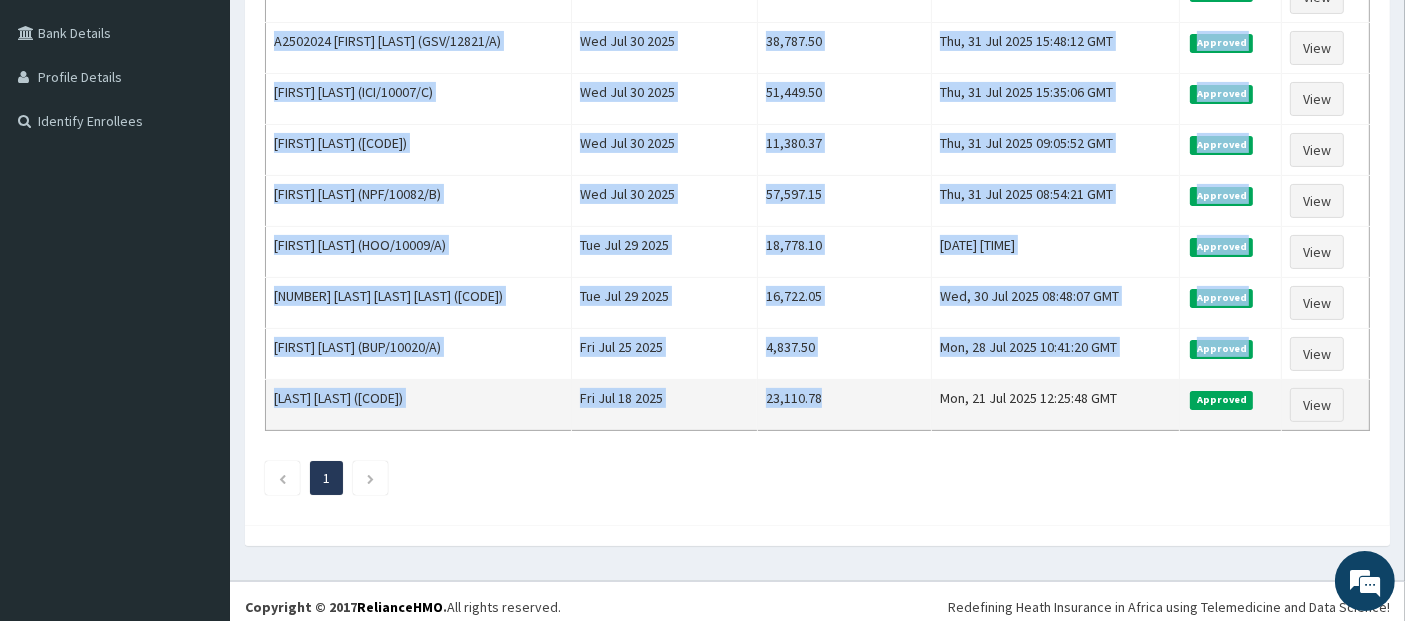 drag, startPoint x: 274, startPoint y: 338, endPoint x: 862, endPoint y: 399, distance: 591.15564 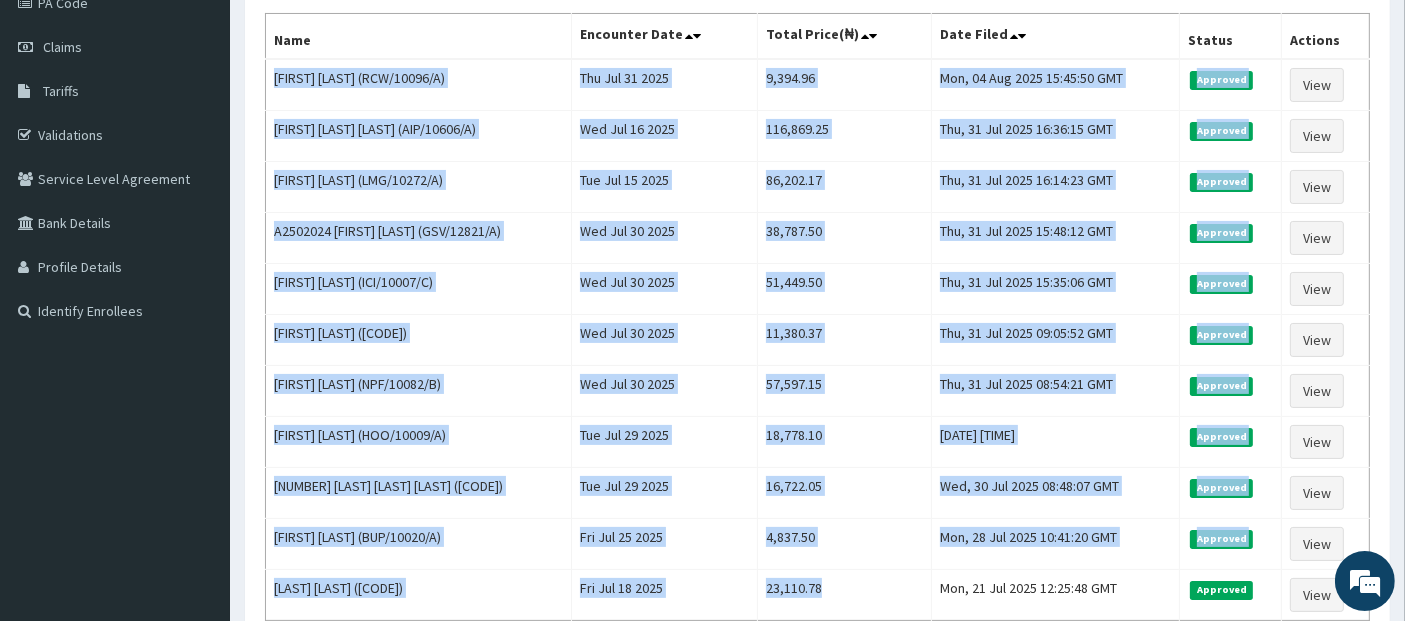 scroll, scrollTop: 258, scrollLeft: 0, axis: vertical 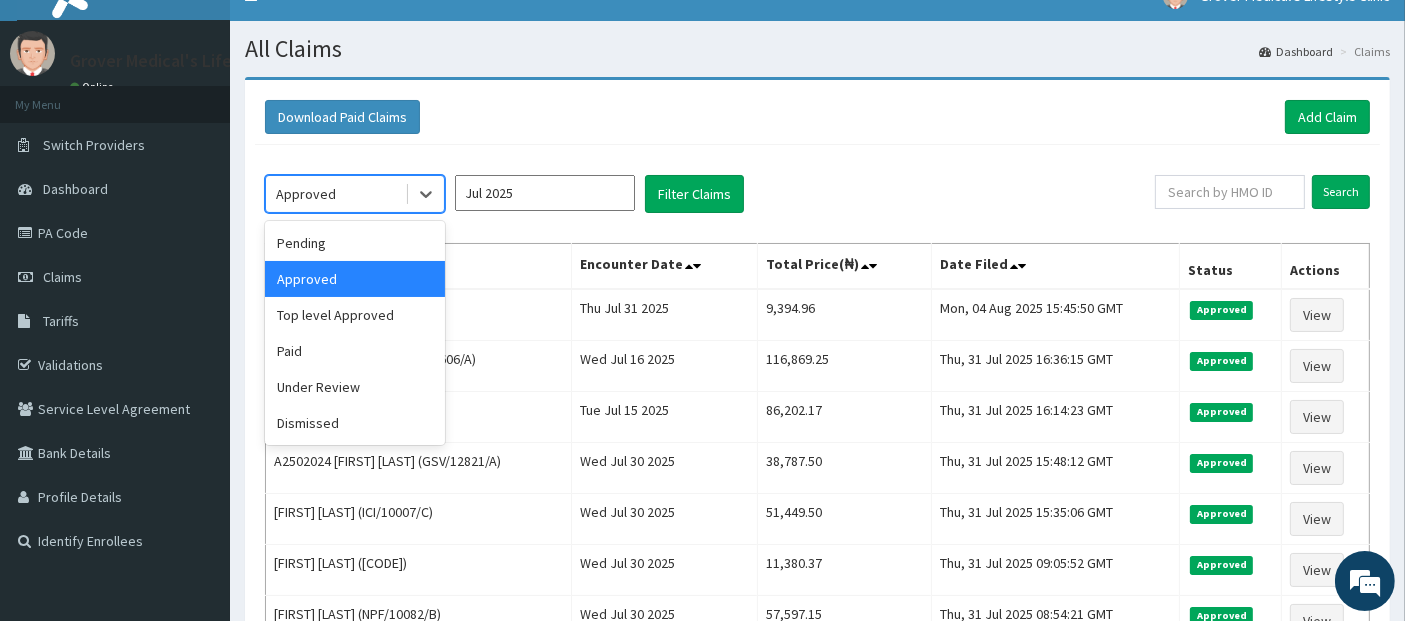 click on "Approved" at bounding box center [335, 194] 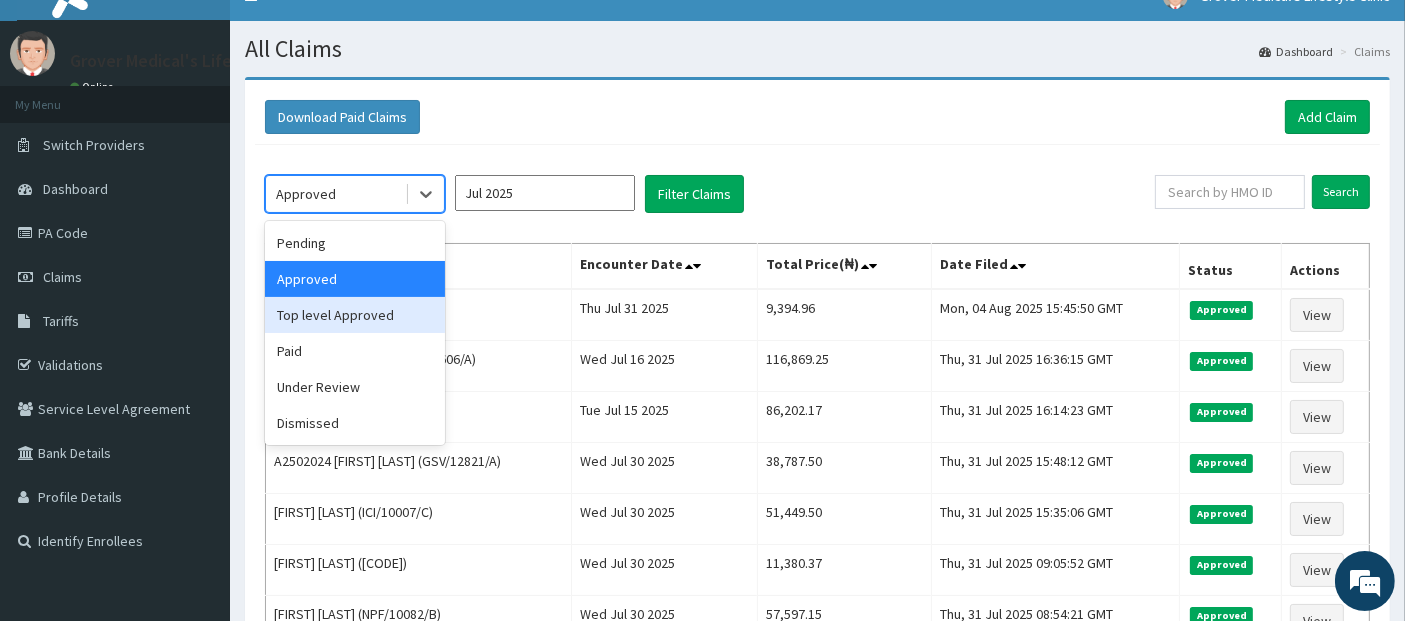 click on "Top level Approved" at bounding box center [355, 315] 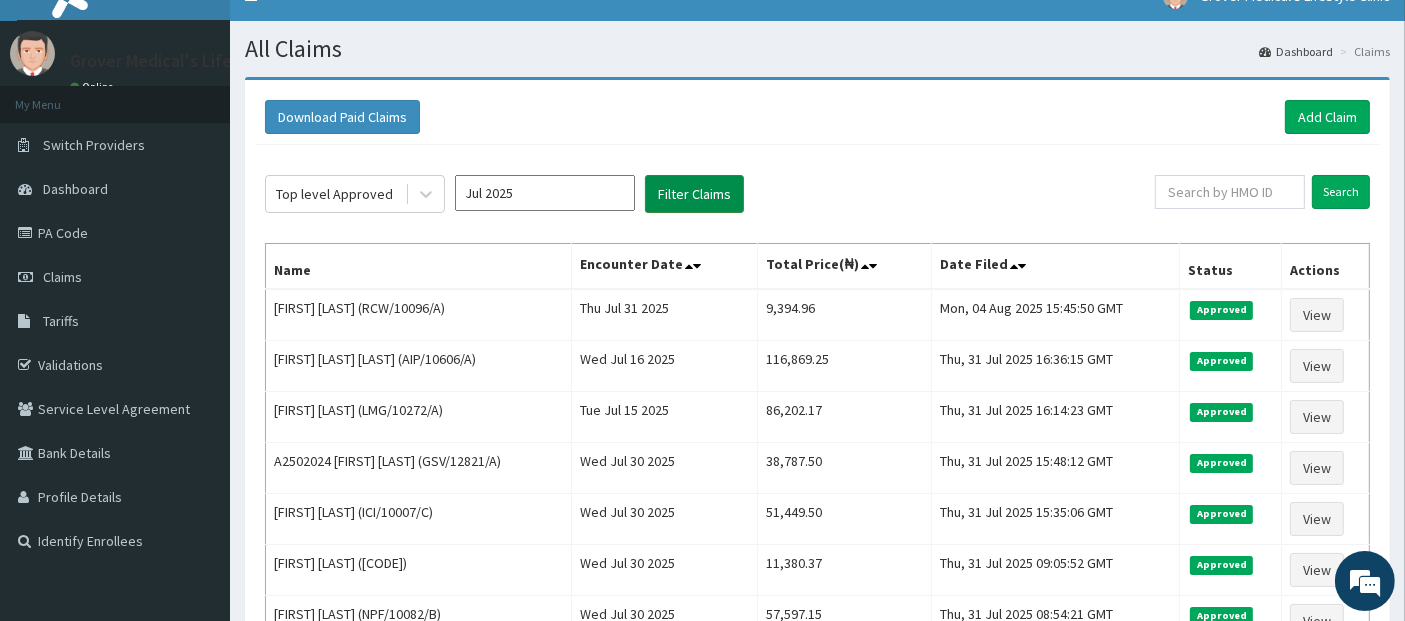 click on "Filter Claims" at bounding box center [694, 194] 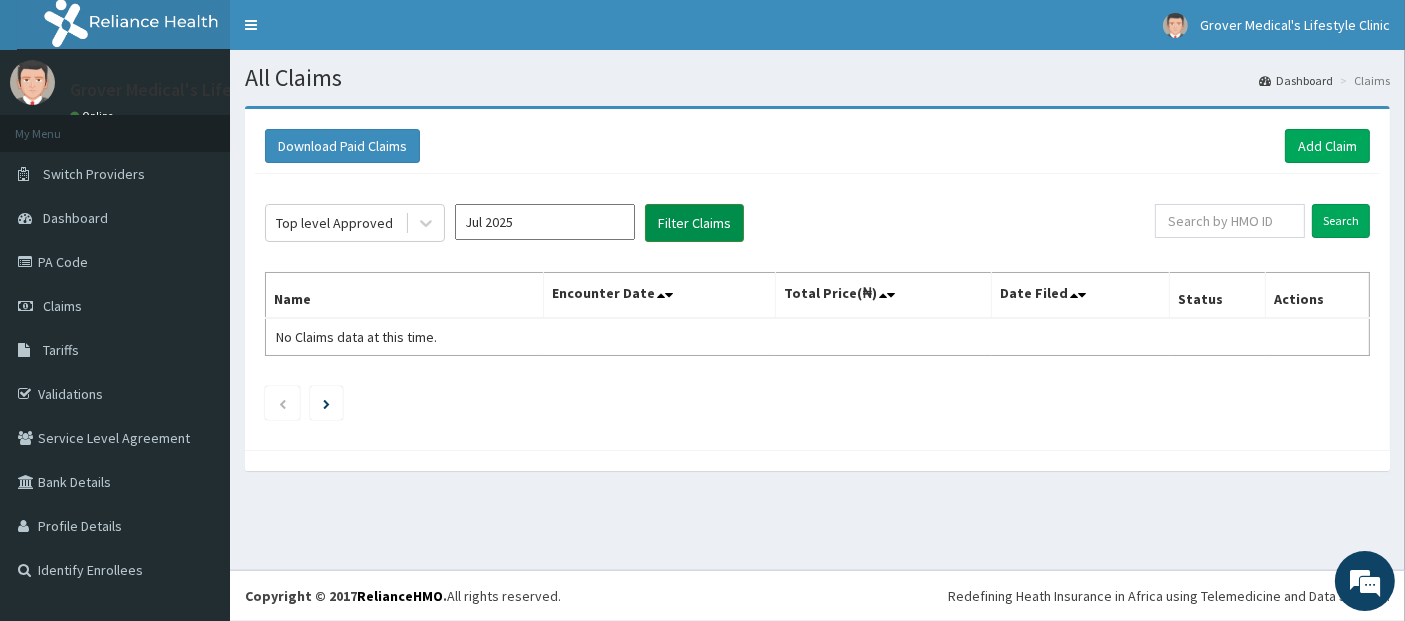 scroll, scrollTop: 0, scrollLeft: 0, axis: both 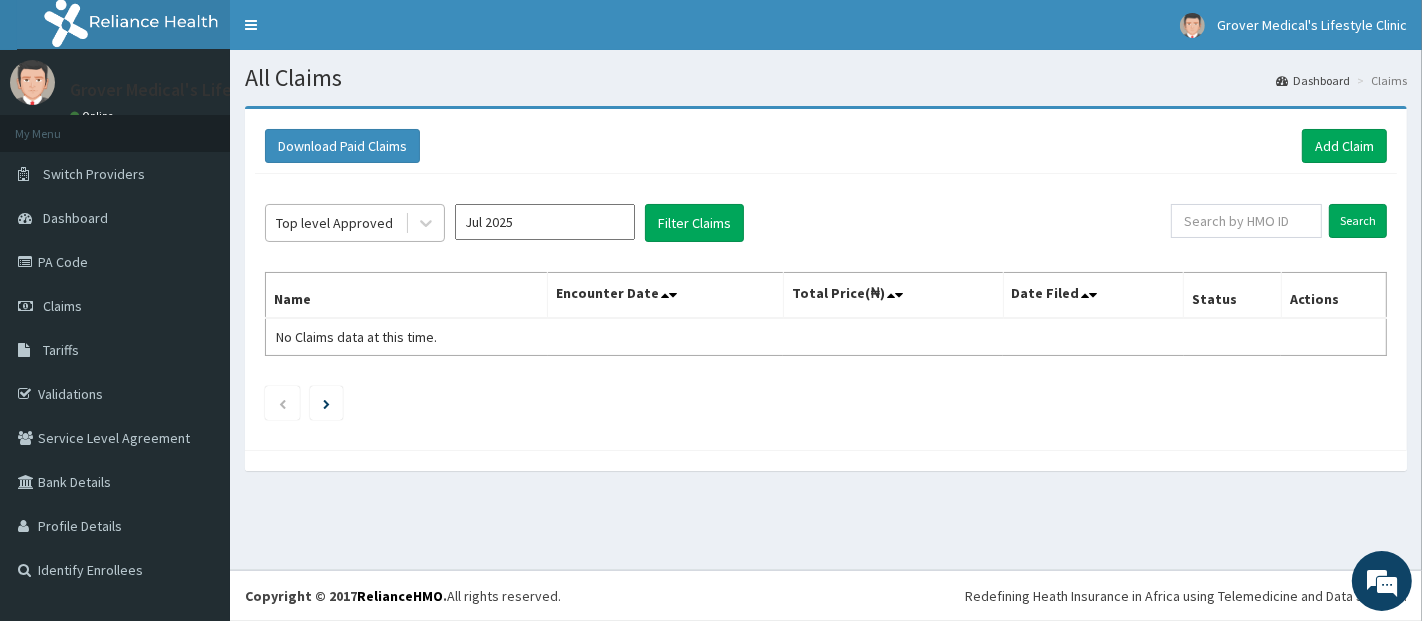 click on "Top level Approved" at bounding box center [334, 223] 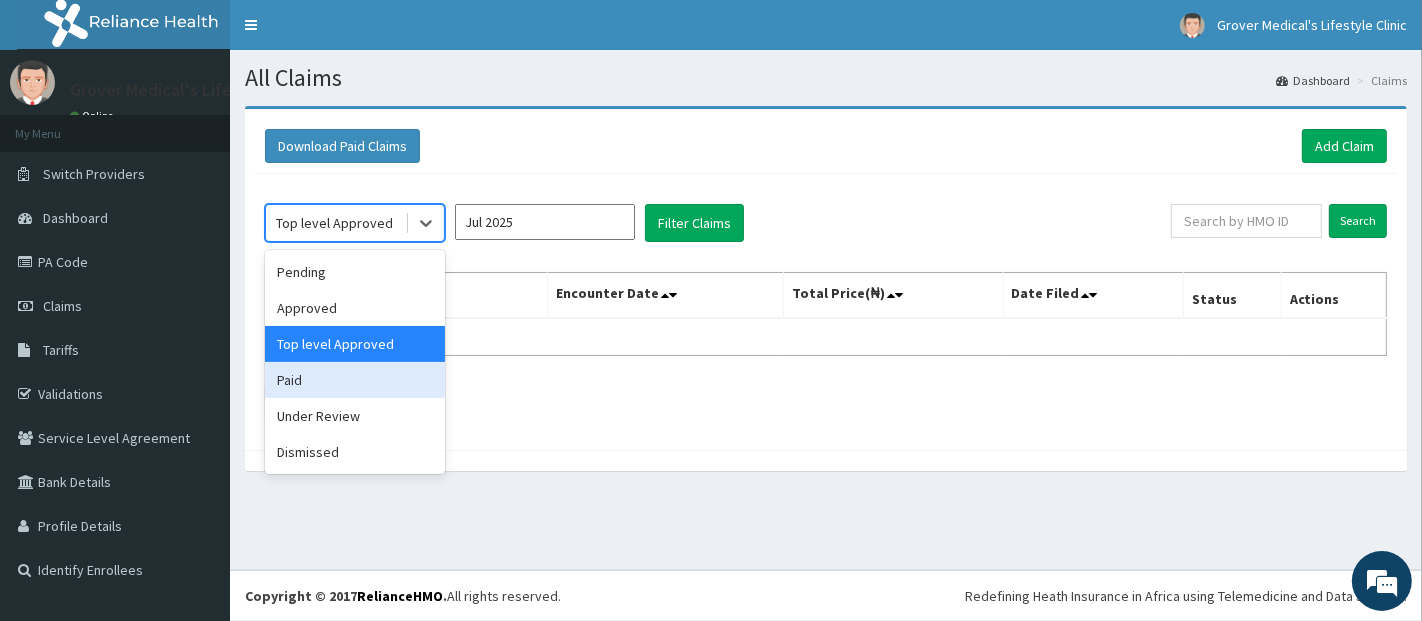 click on "Paid" at bounding box center (355, 380) 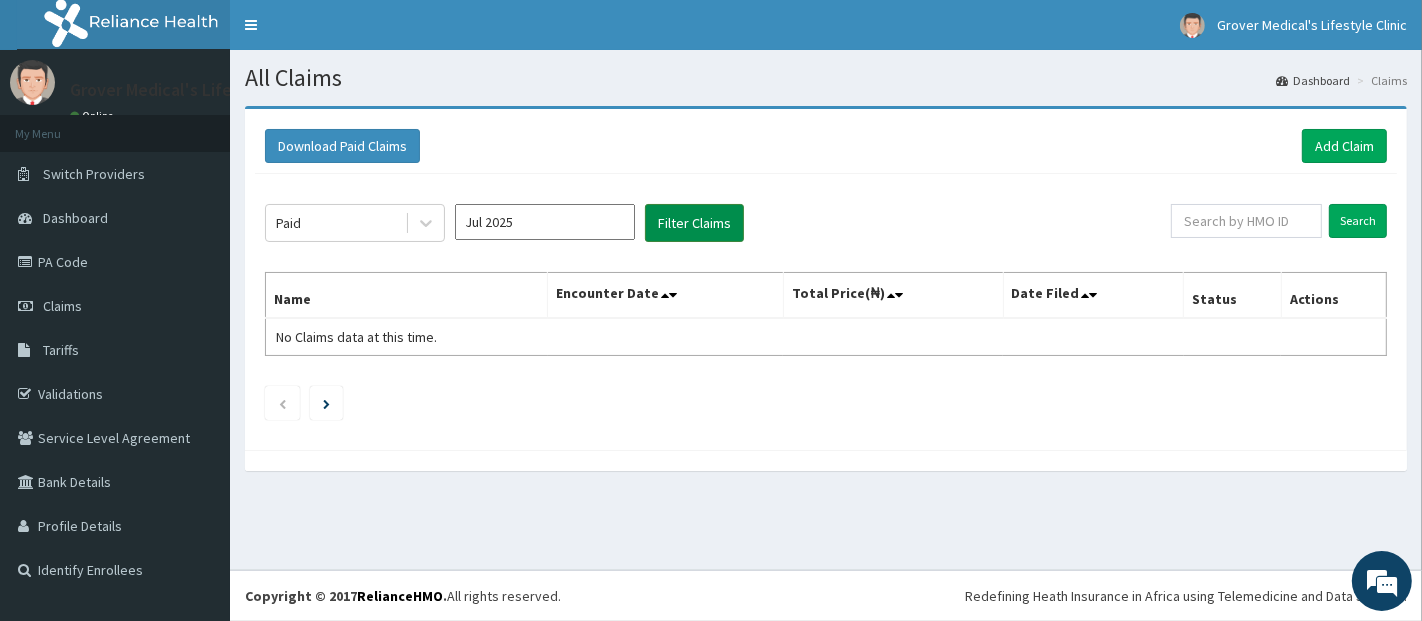 click on "Filter Claims" at bounding box center (694, 223) 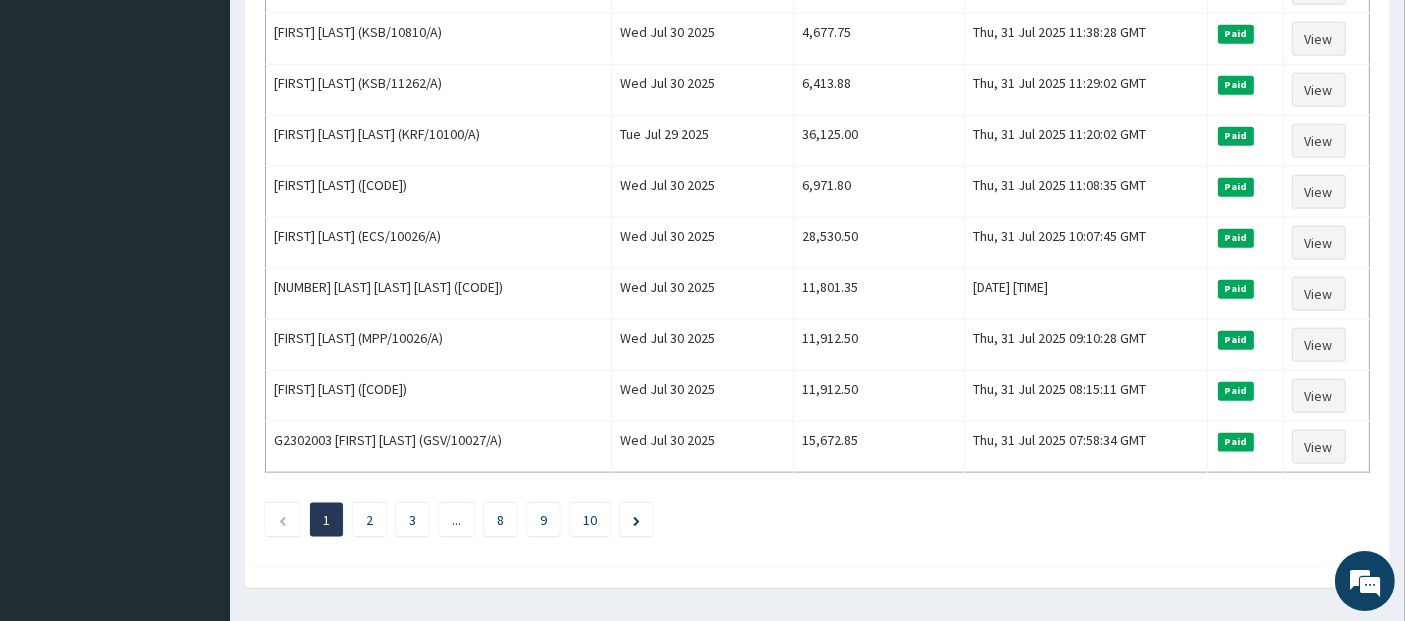 scroll, scrollTop: 2408, scrollLeft: 0, axis: vertical 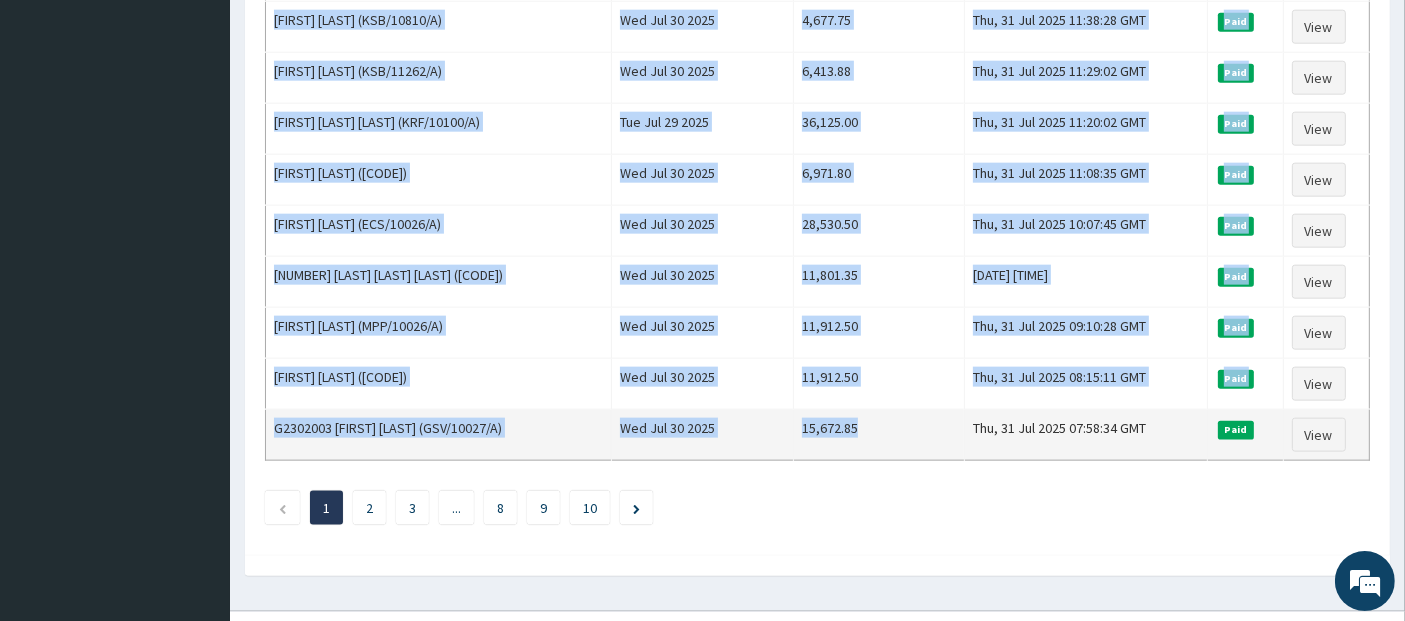 drag, startPoint x: 274, startPoint y: 338, endPoint x: 924, endPoint y: 394, distance: 652.40784 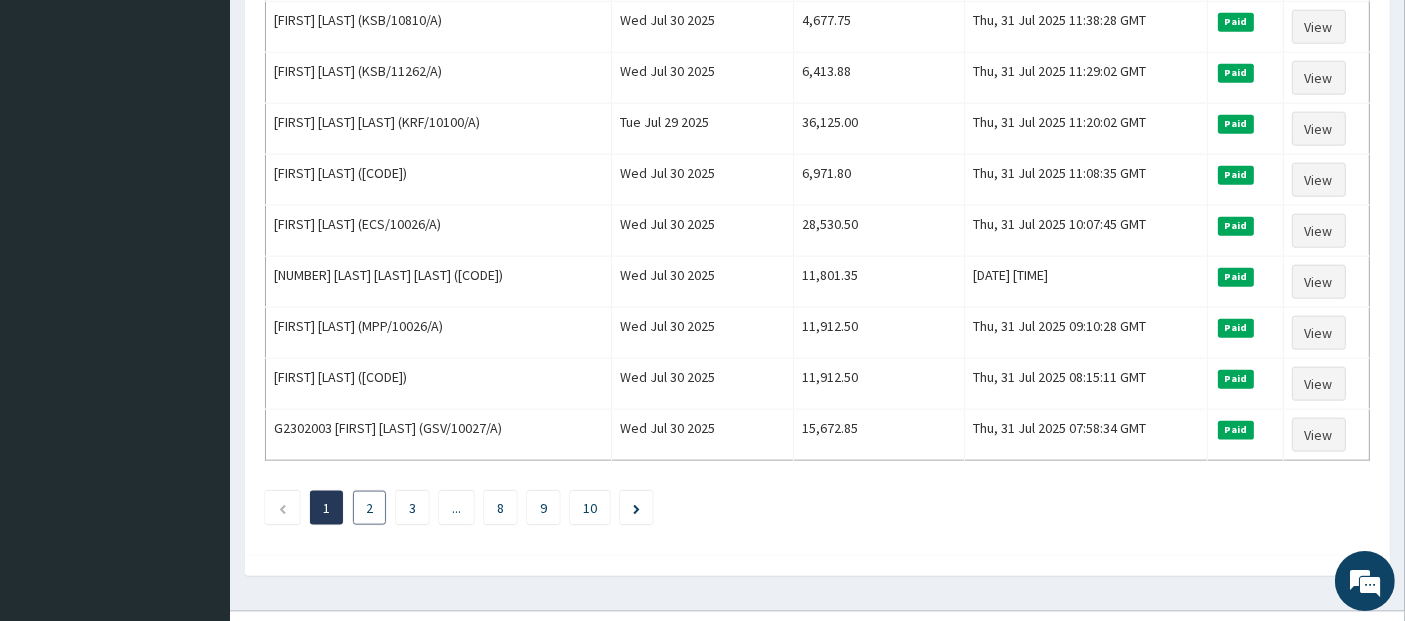 click on "2" at bounding box center [369, 508] 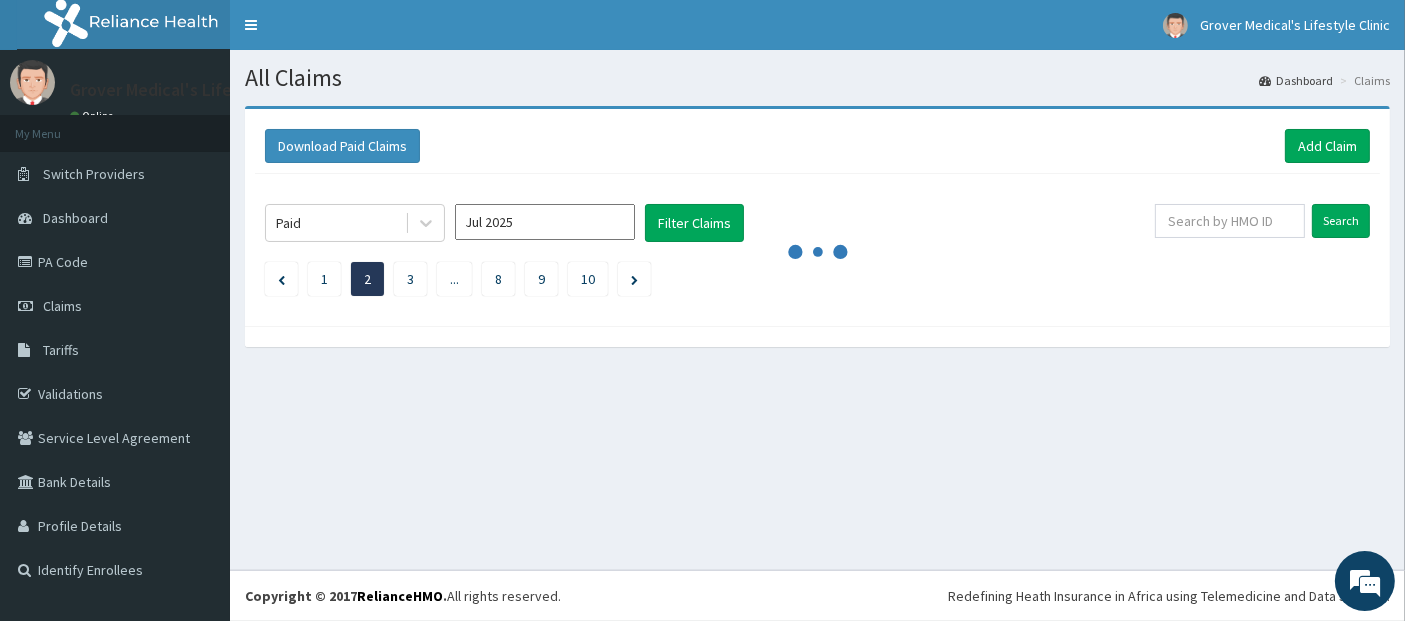 scroll, scrollTop: 0, scrollLeft: 0, axis: both 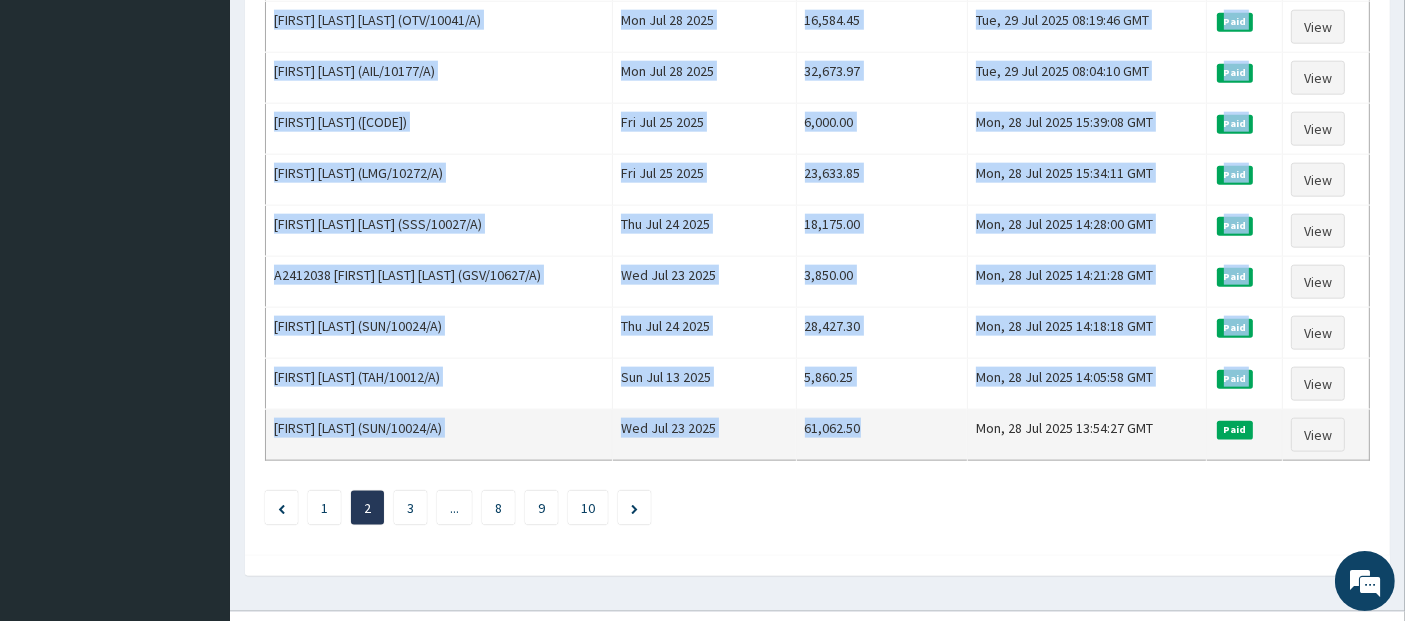 drag, startPoint x: 285, startPoint y: 345, endPoint x: 906, endPoint y: 394, distance: 622.9302 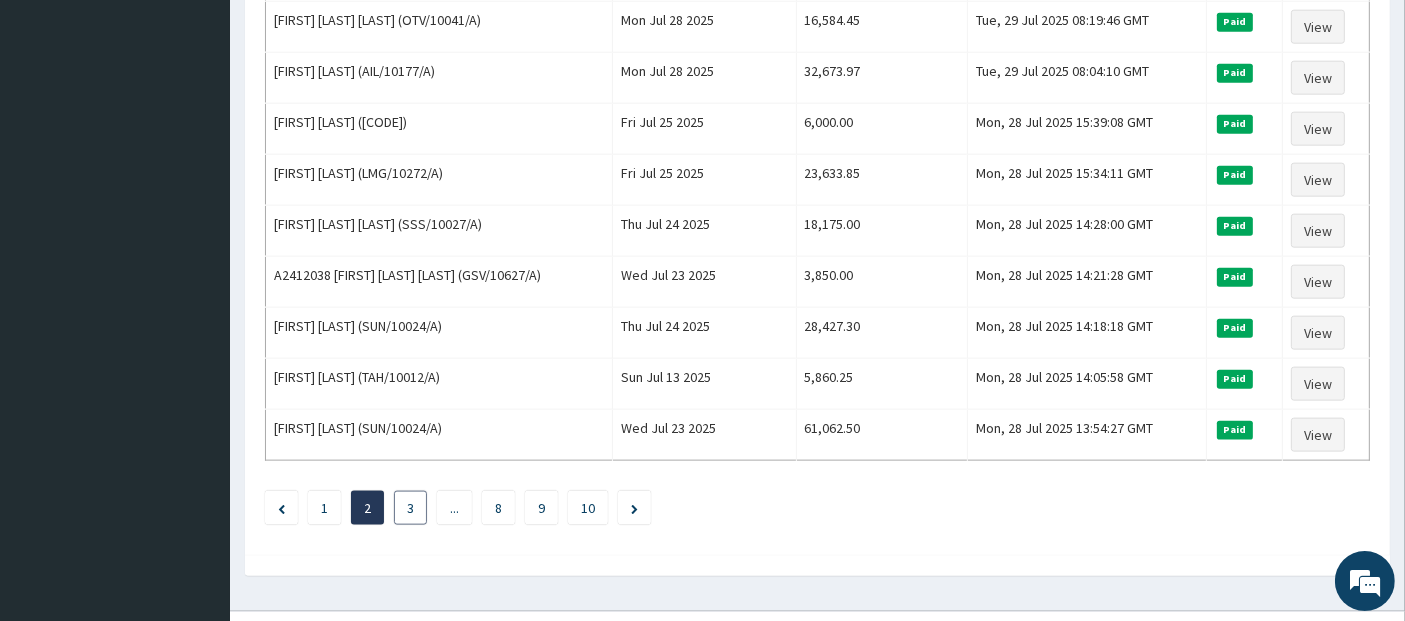 click on "3" at bounding box center [410, 508] 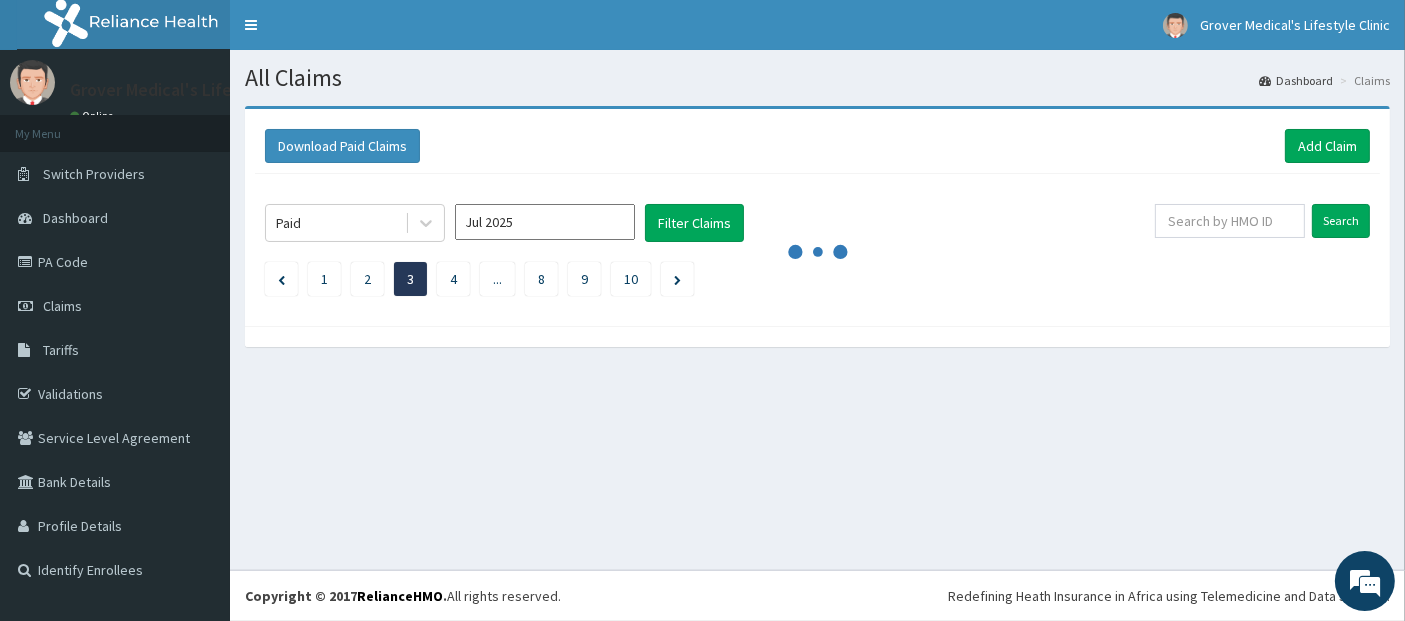 scroll, scrollTop: 0, scrollLeft: 0, axis: both 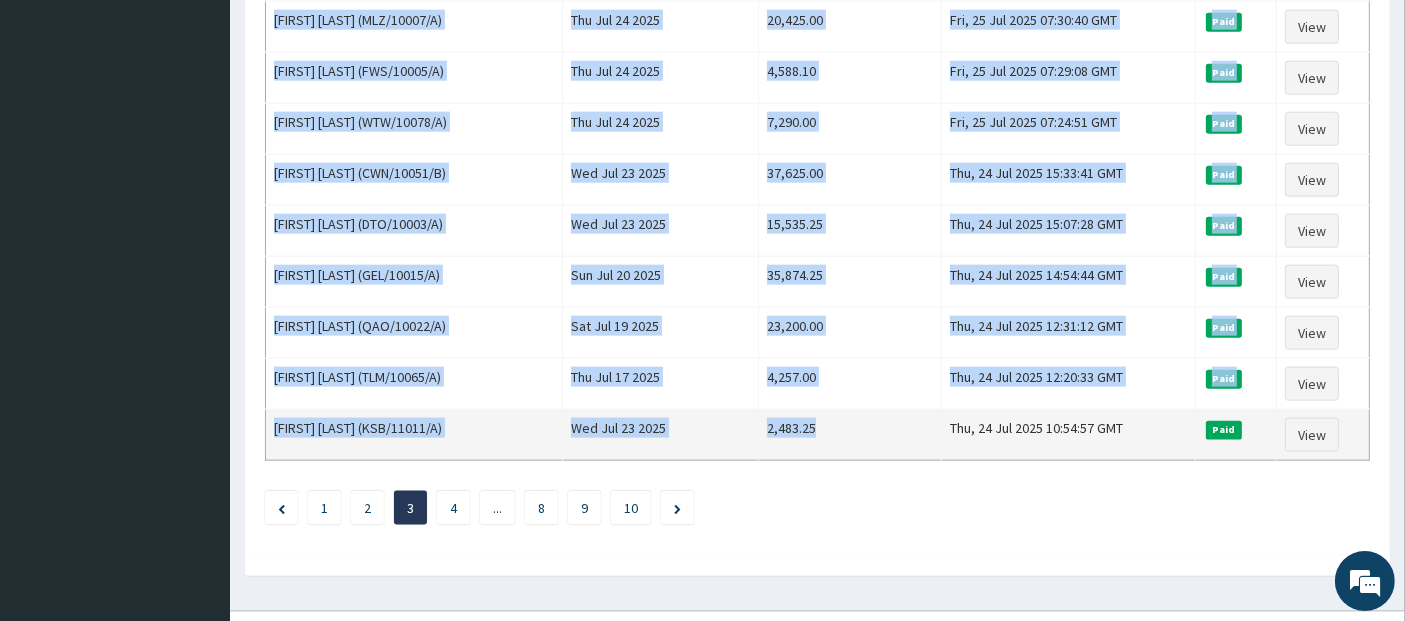 drag, startPoint x: 278, startPoint y: 340, endPoint x: 878, endPoint y: 403, distance: 603.29846 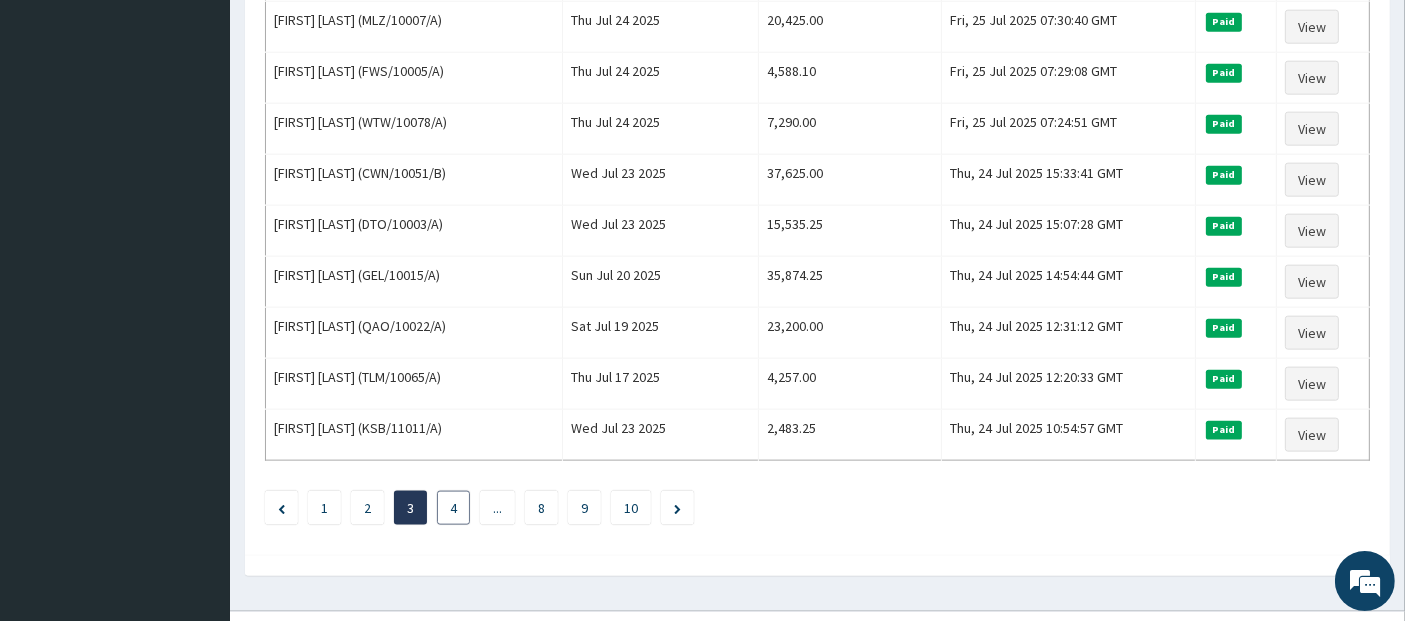 click on "4" at bounding box center (453, 508) 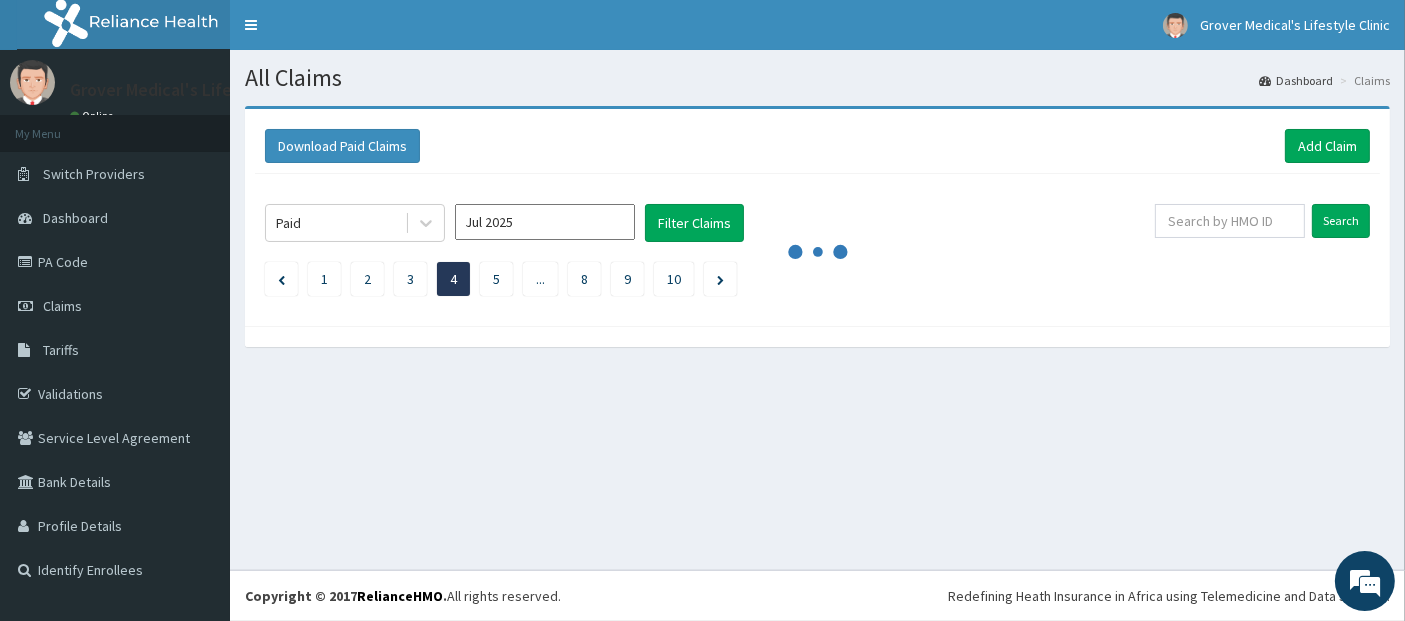 scroll, scrollTop: 0, scrollLeft: 0, axis: both 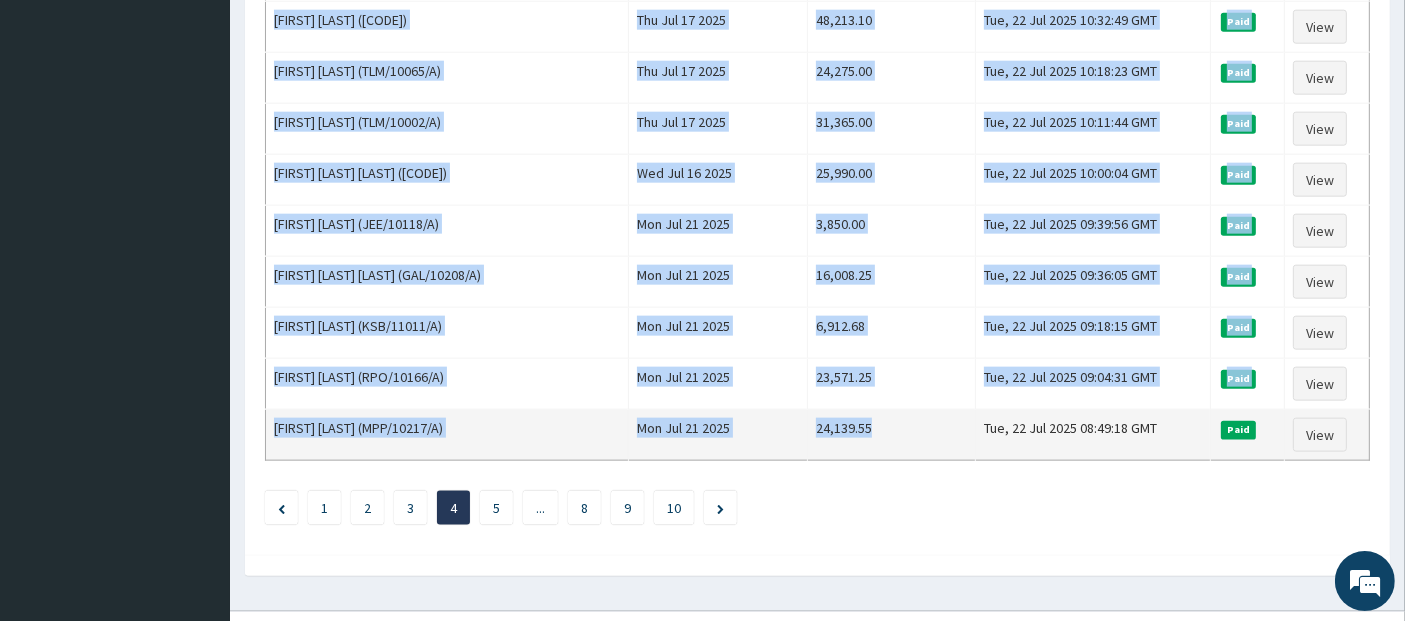 drag, startPoint x: 273, startPoint y: 335, endPoint x: 905, endPoint y: 384, distance: 633.89667 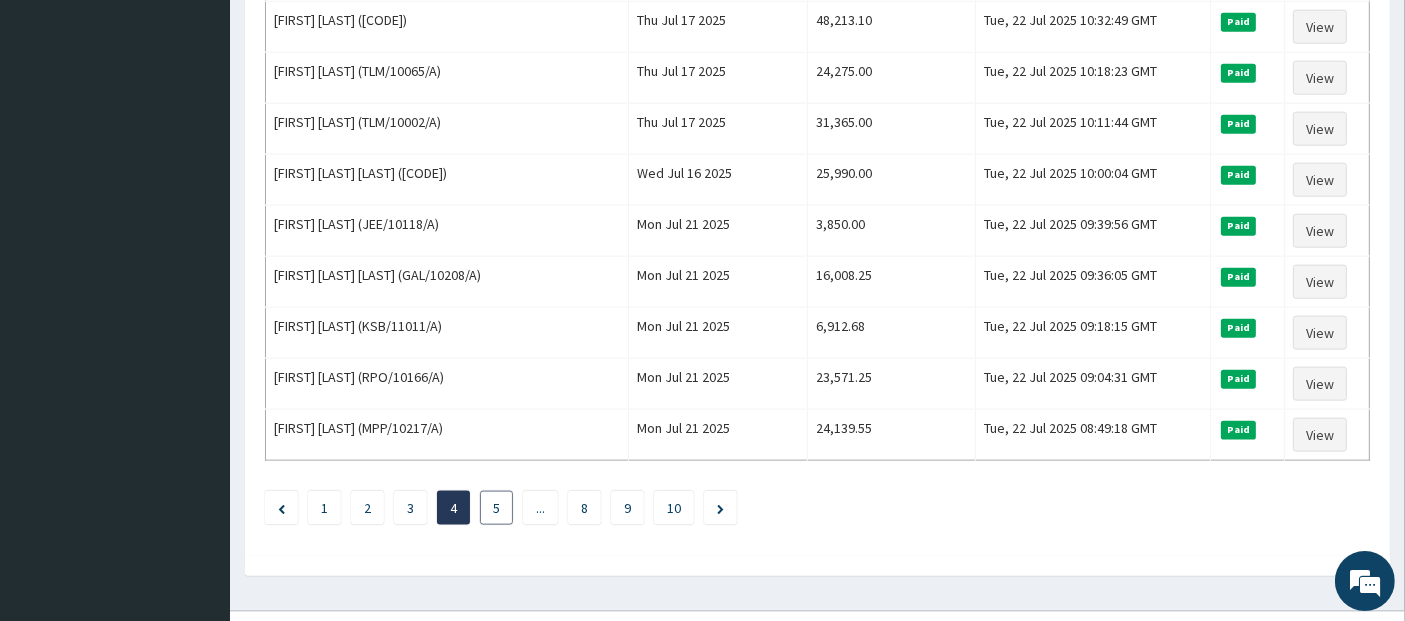 click on "5" at bounding box center [496, 508] 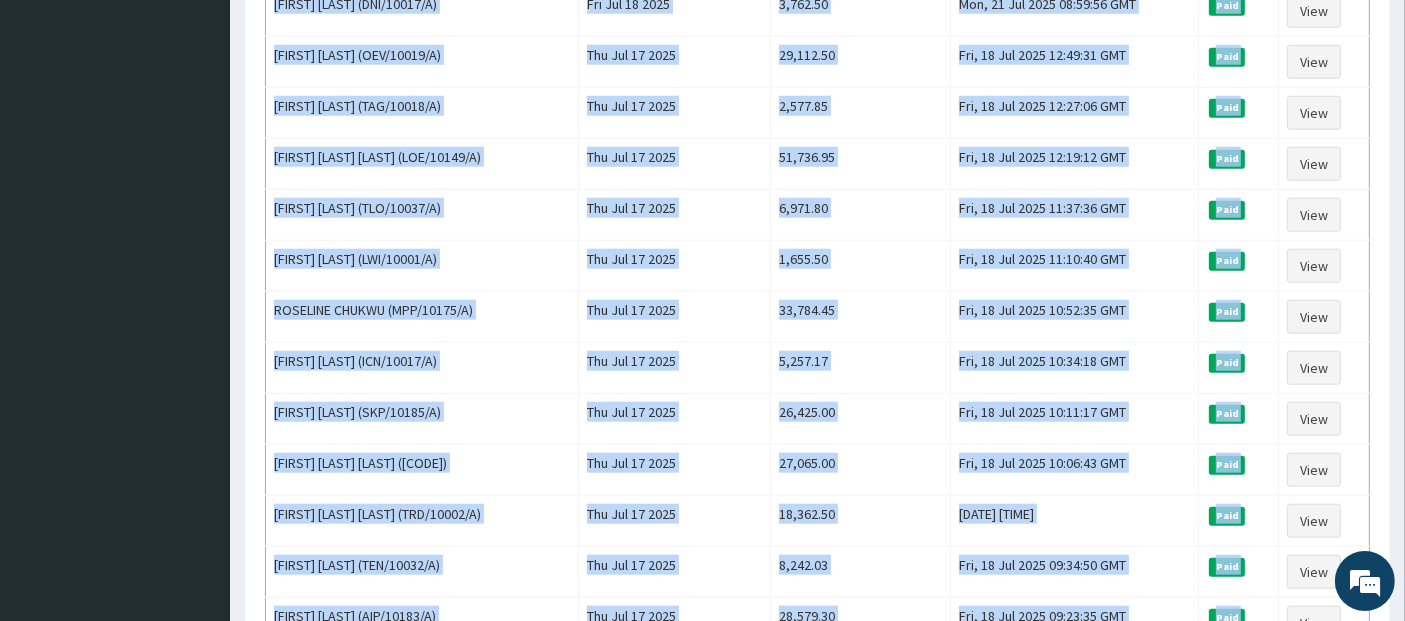 scroll, scrollTop: 2408, scrollLeft: 0, axis: vertical 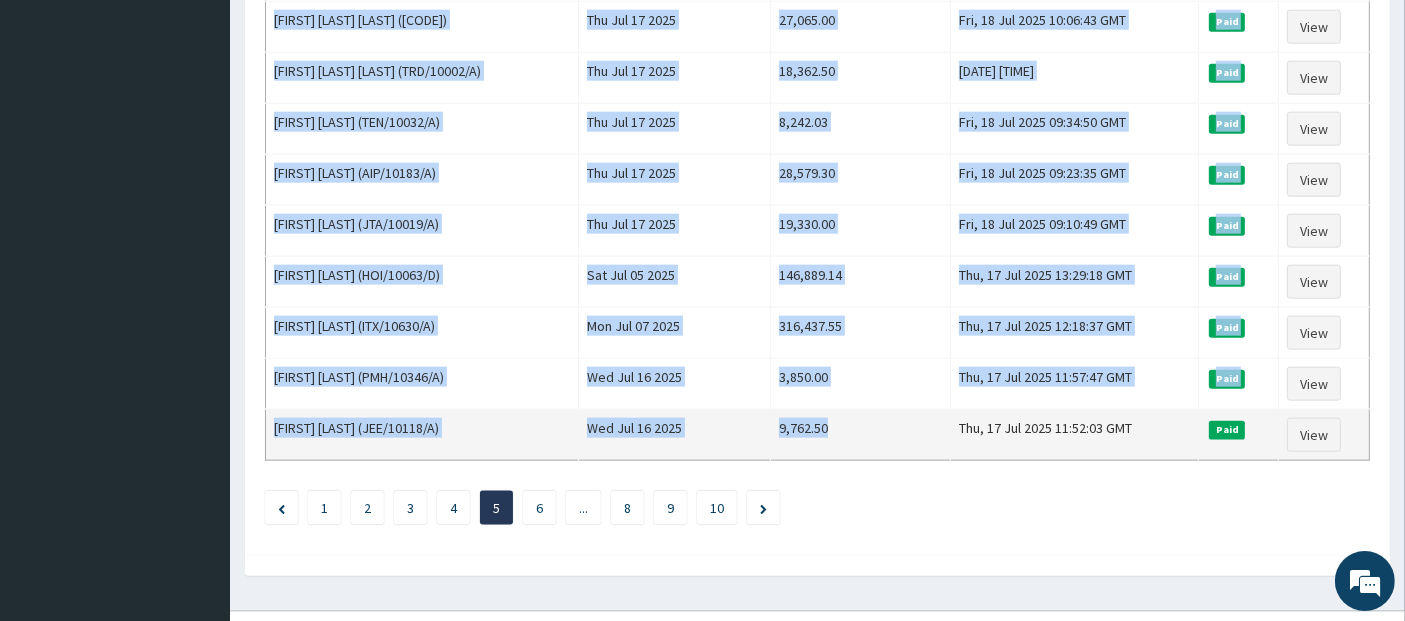 drag, startPoint x: 276, startPoint y: 339, endPoint x: 914, endPoint y: 387, distance: 639.8031 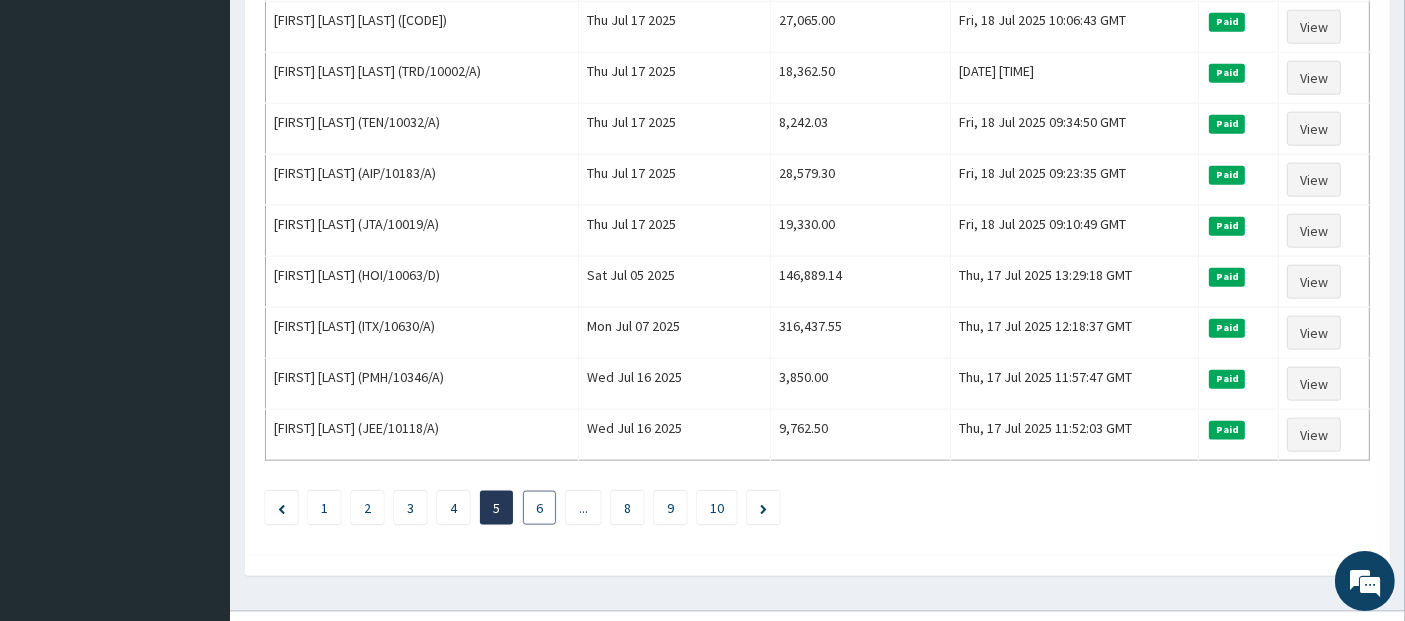click on "6" at bounding box center (539, 508) 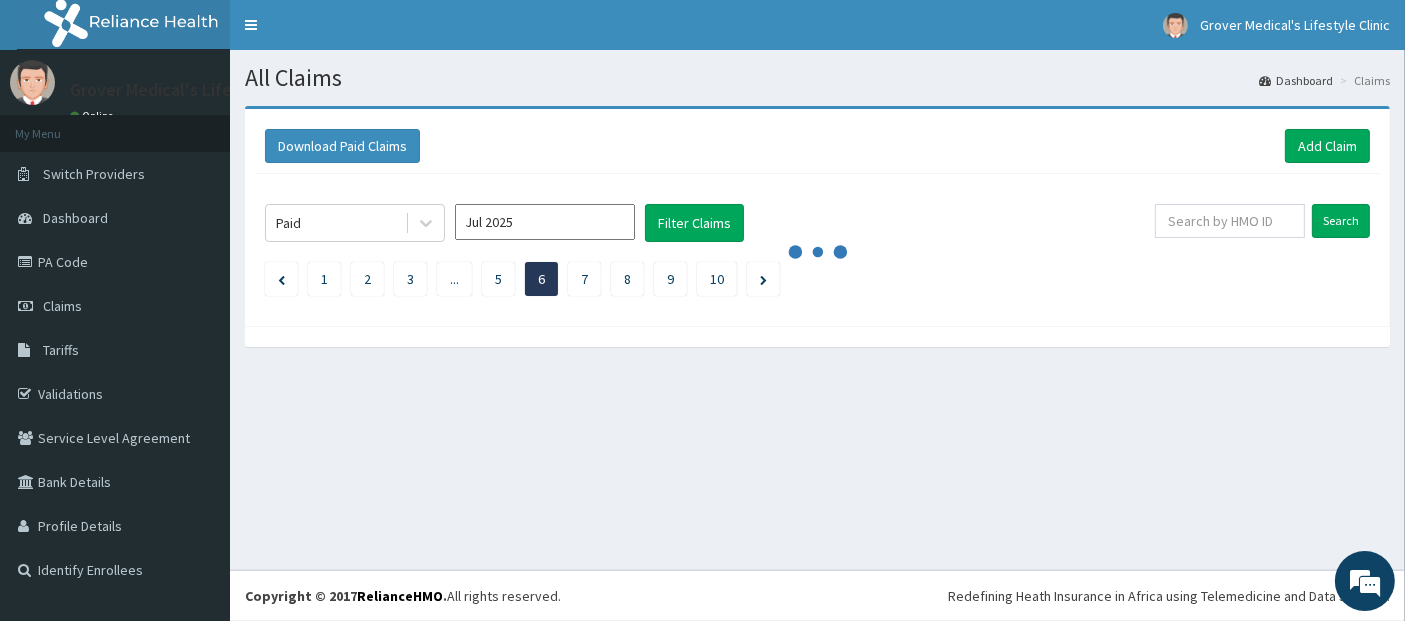 scroll, scrollTop: 0, scrollLeft: 0, axis: both 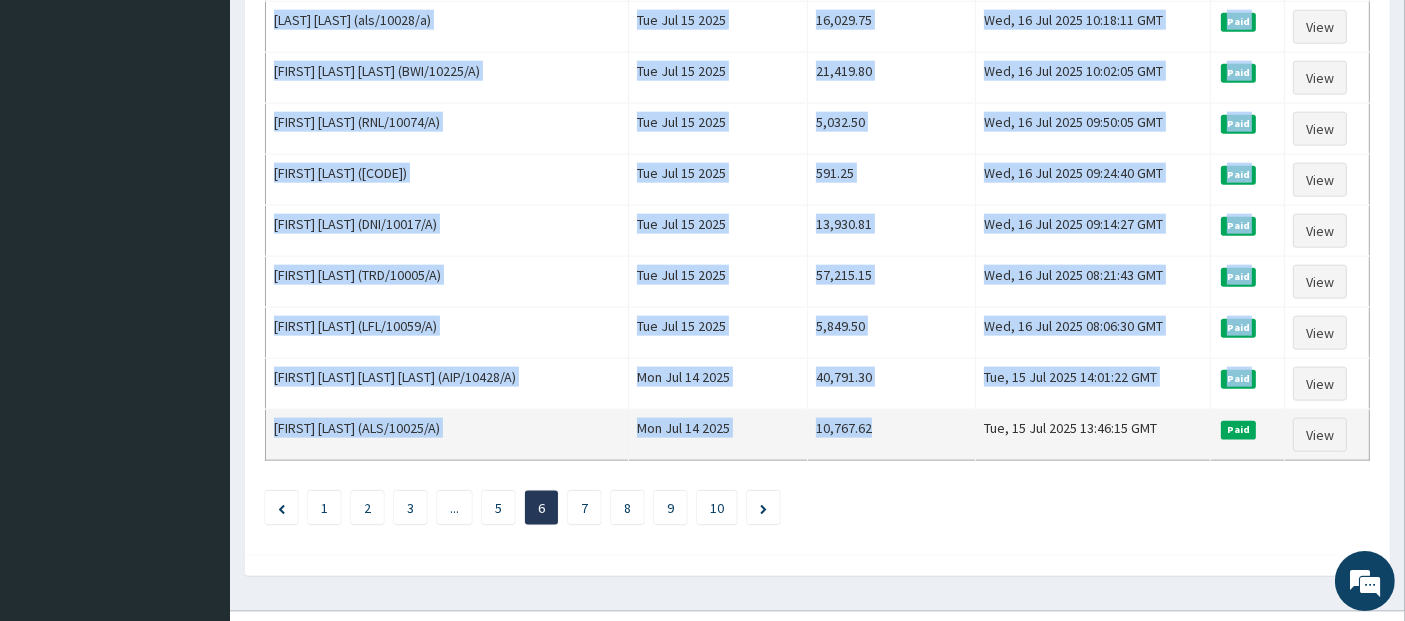 drag, startPoint x: 277, startPoint y: 332, endPoint x: 900, endPoint y: 387, distance: 625.42303 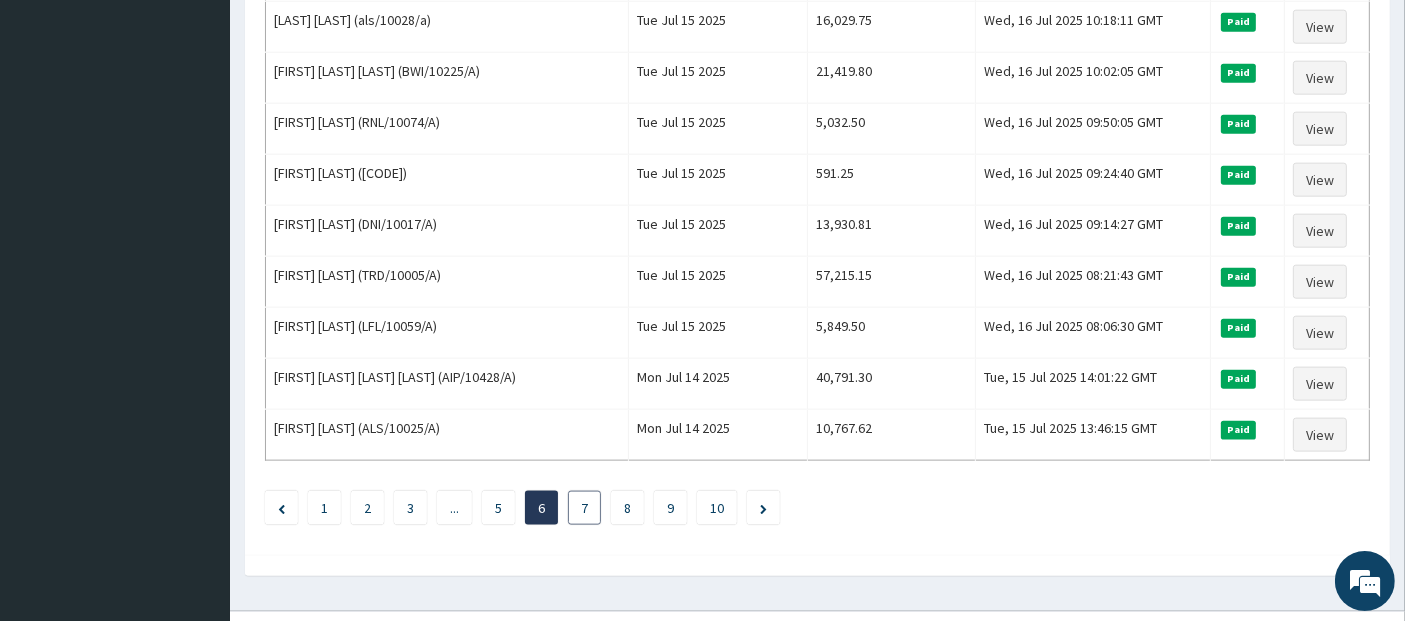 click on "7" at bounding box center [584, 508] 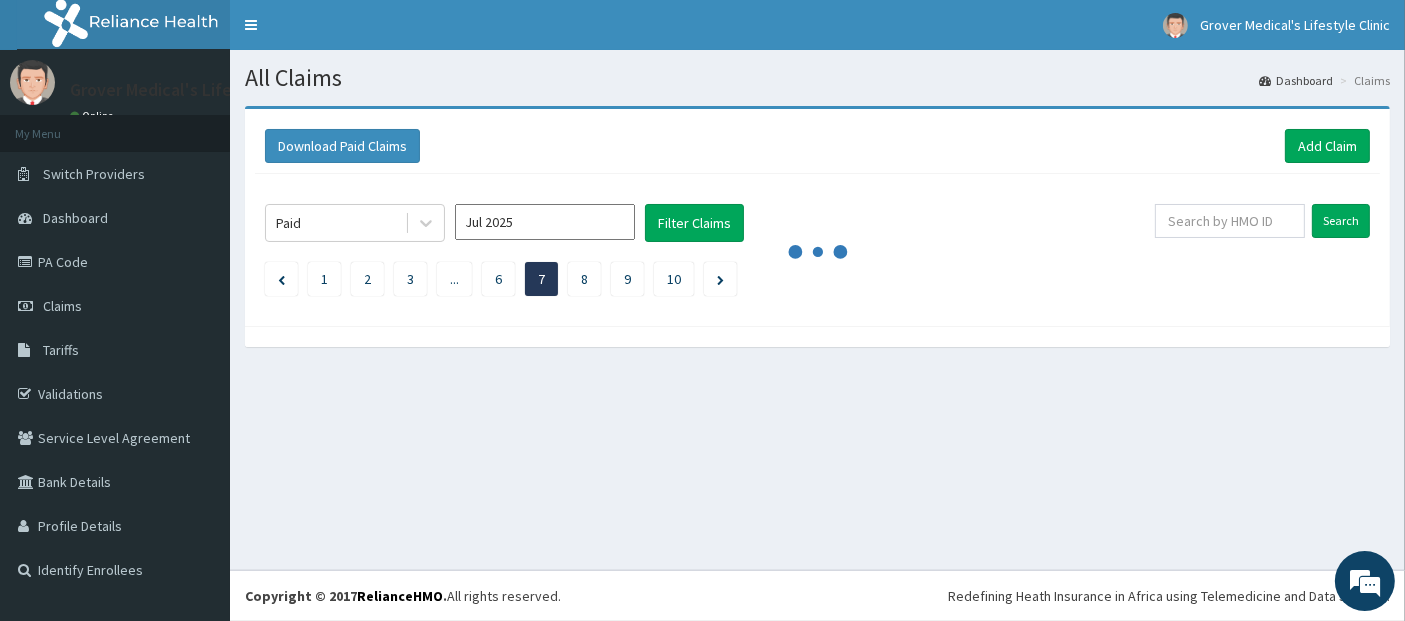 scroll, scrollTop: 0, scrollLeft: 0, axis: both 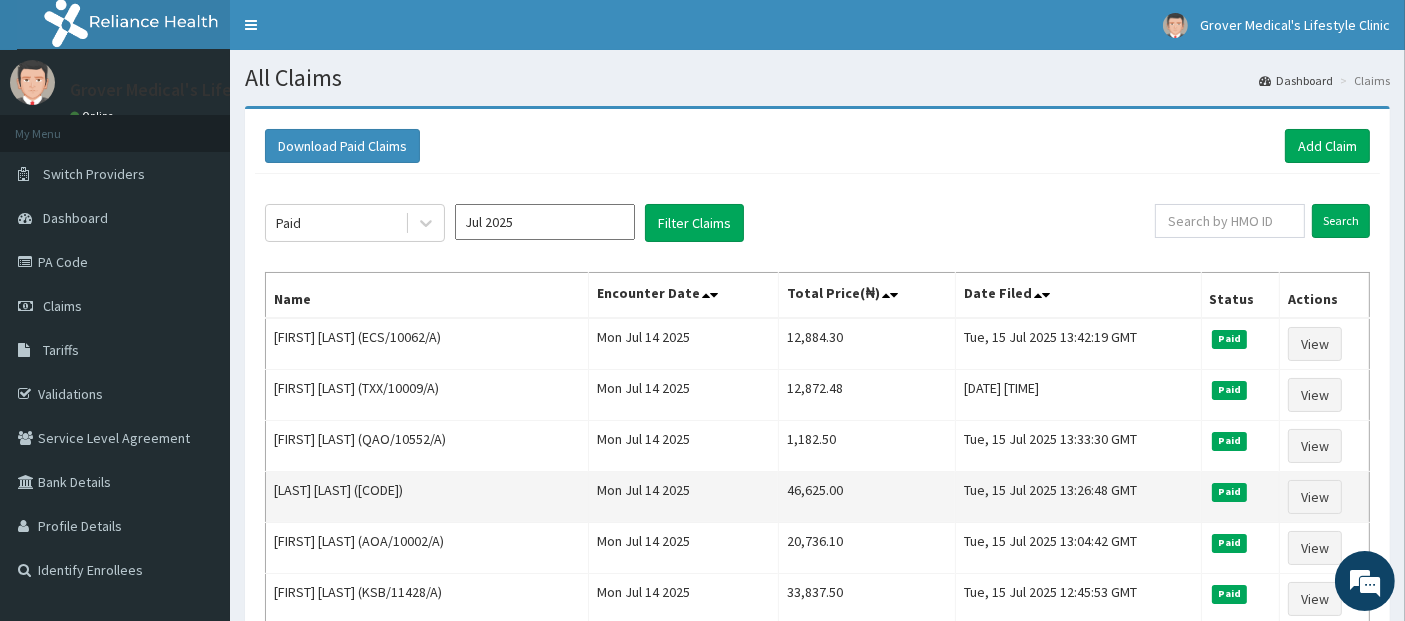 drag, startPoint x: 274, startPoint y: 338, endPoint x: 560, endPoint y: 472, distance: 315.8354 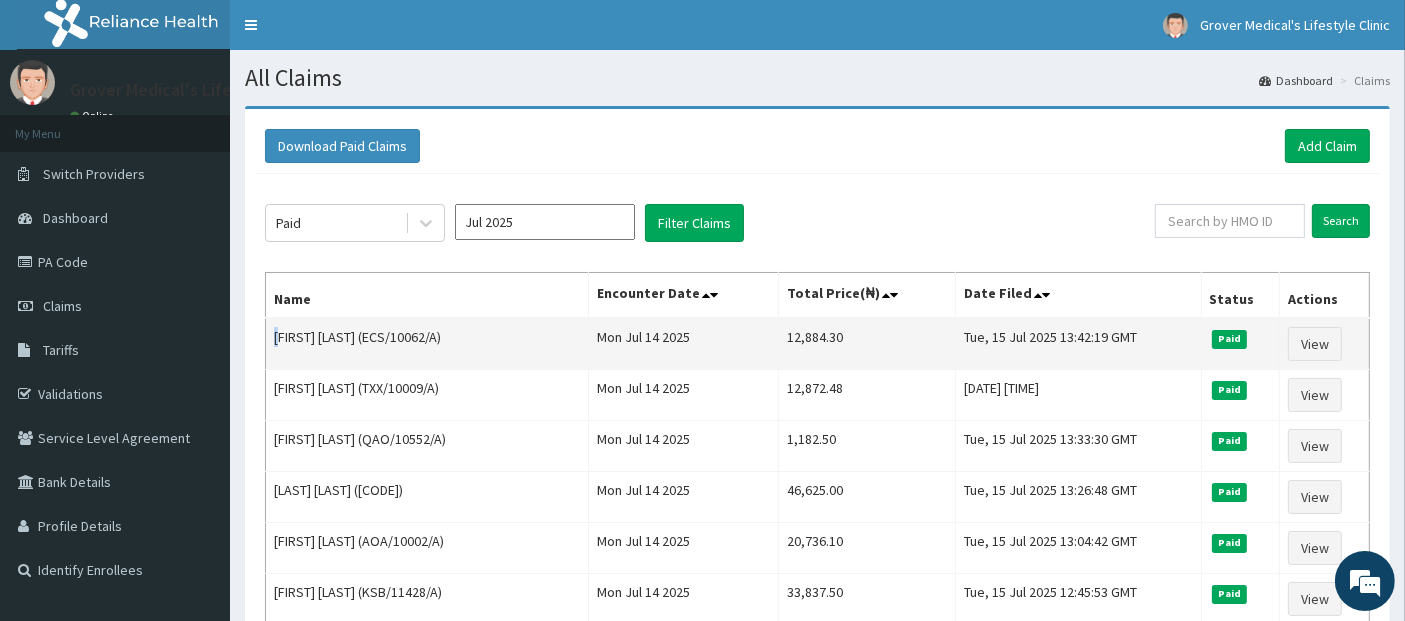 drag, startPoint x: 560, startPoint y: 472, endPoint x: 278, endPoint y: 326, distance: 317.55313 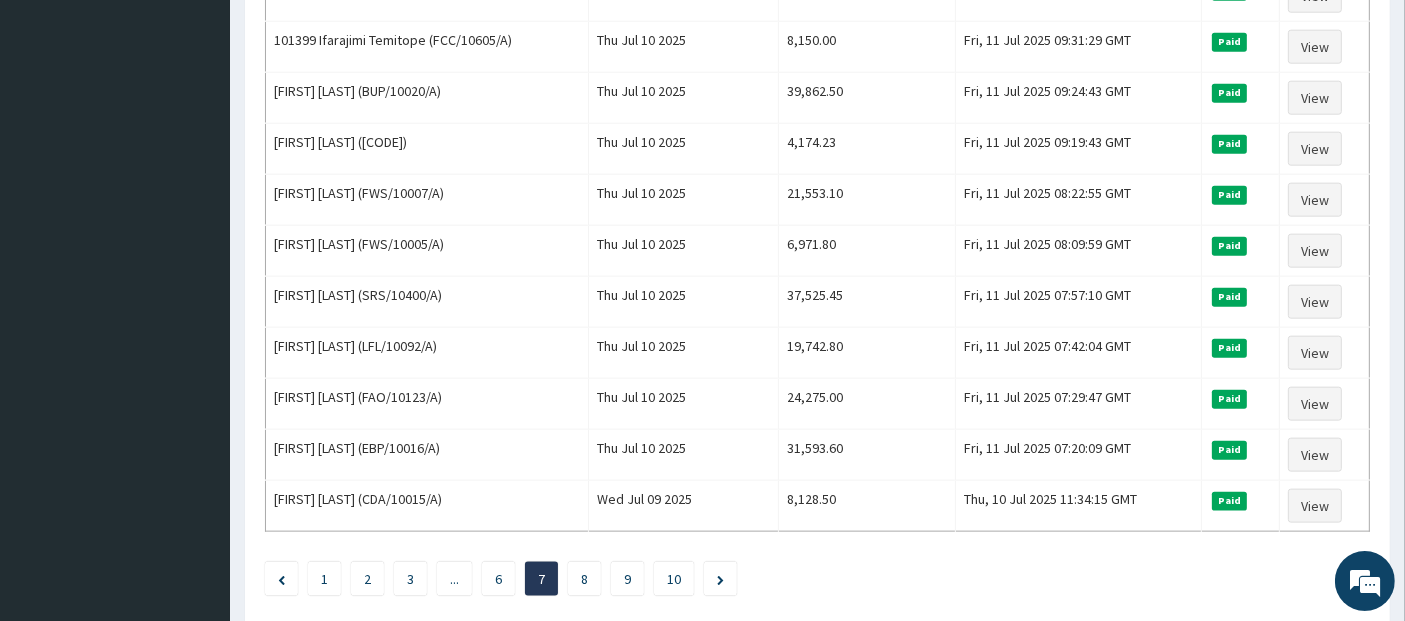 scroll, scrollTop: 2408, scrollLeft: 0, axis: vertical 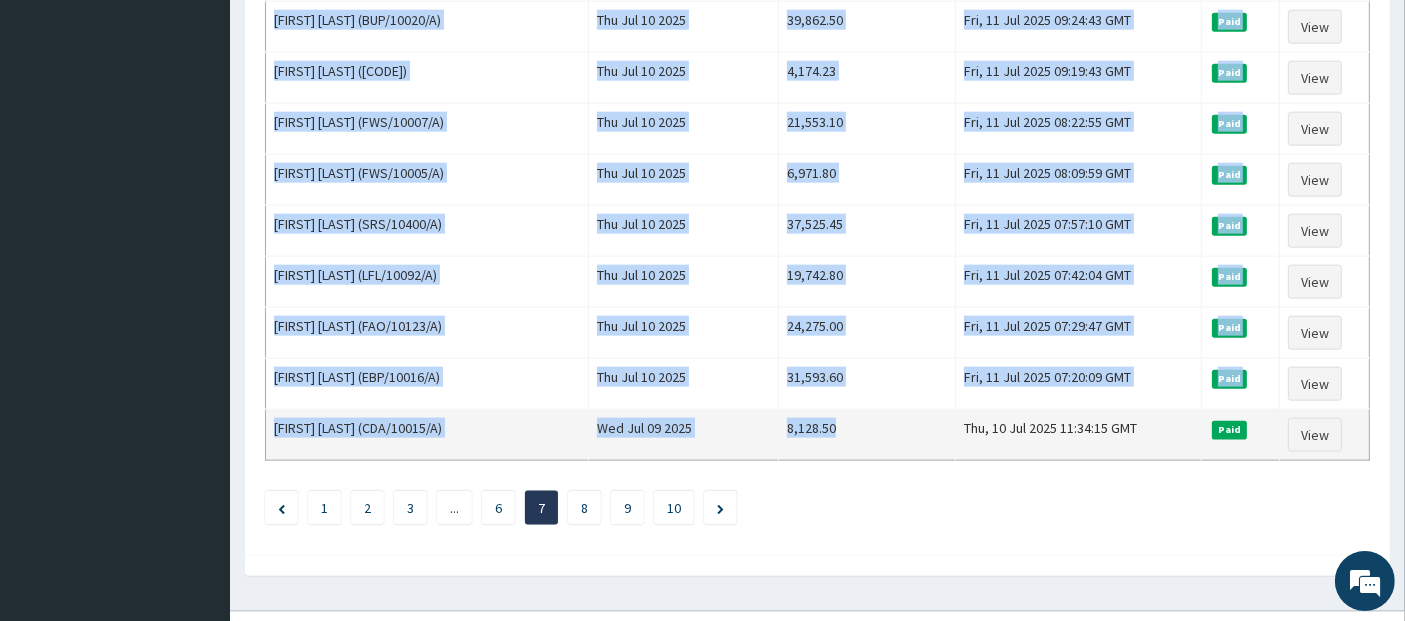 drag, startPoint x: 288, startPoint y: 337, endPoint x: 876, endPoint y: 395, distance: 590.85364 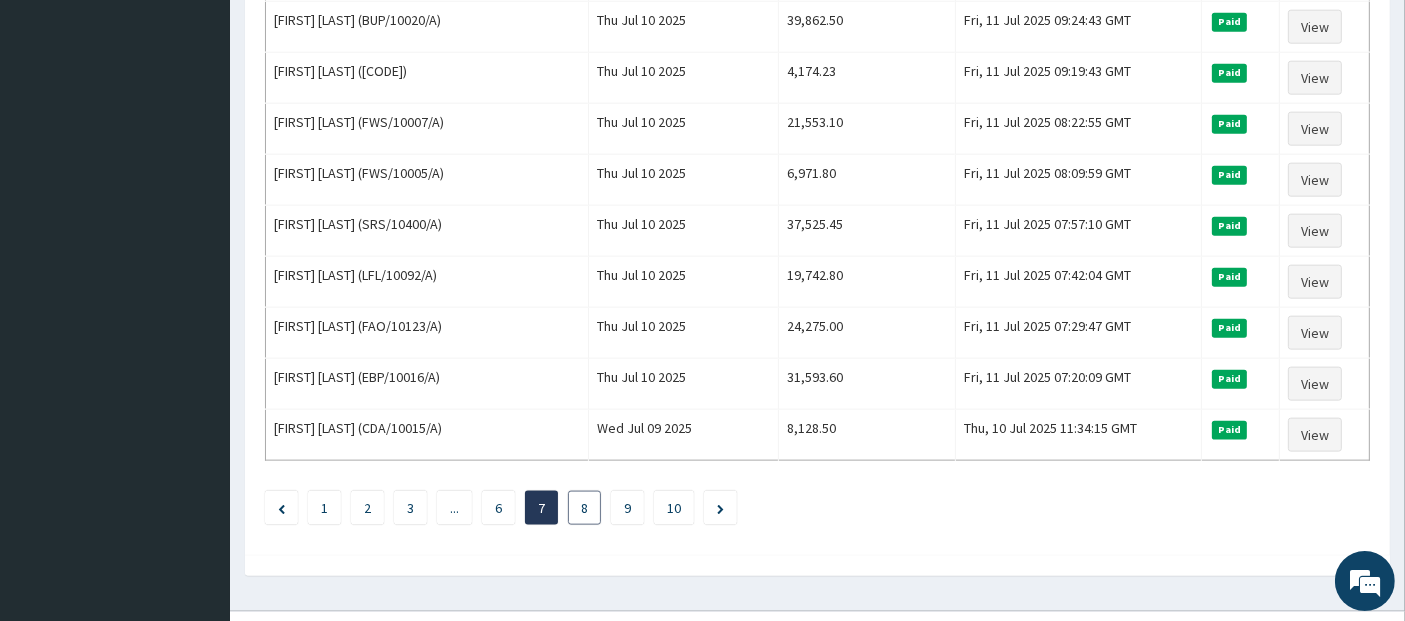 click on "8" at bounding box center (584, 508) 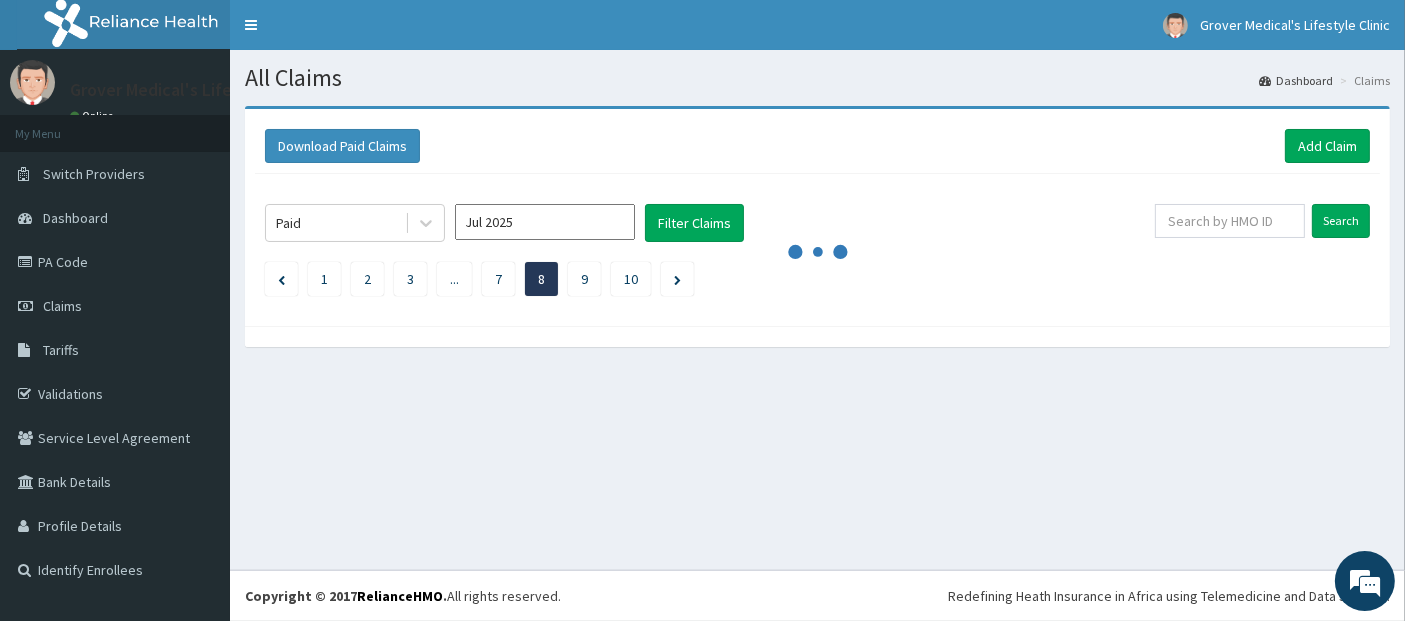scroll, scrollTop: 0, scrollLeft: 0, axis: both 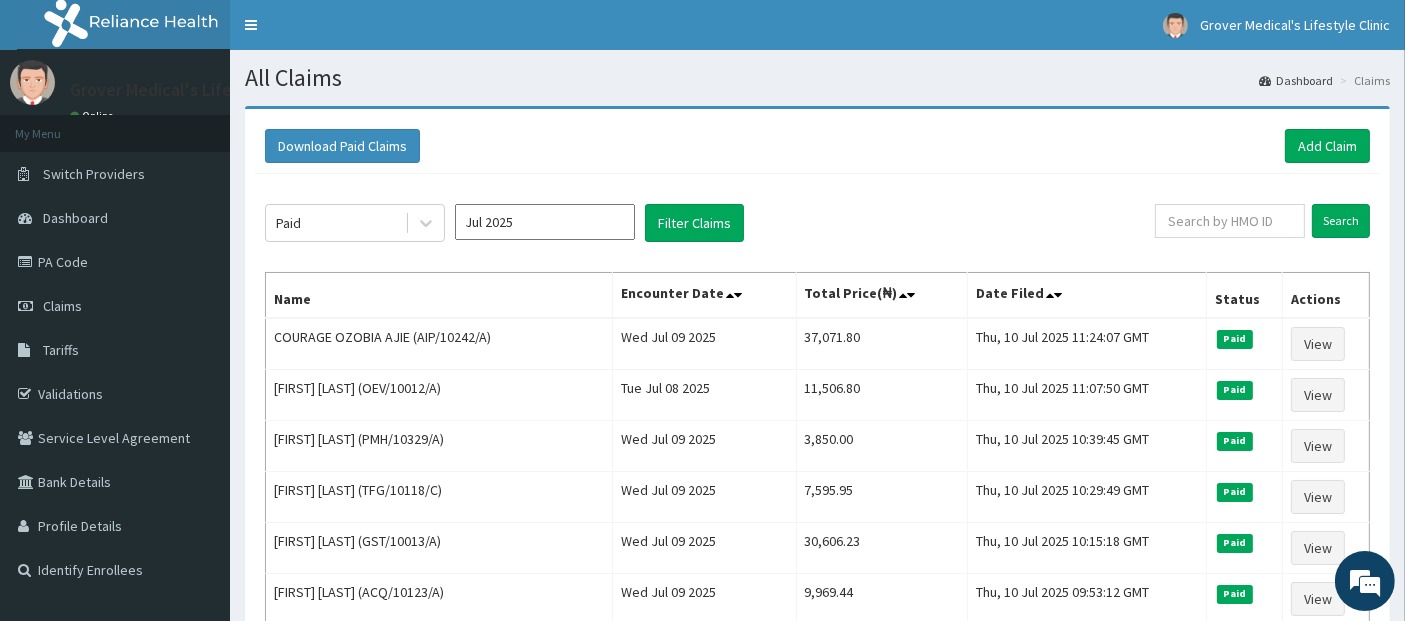 click on "Total Price(₦)" at bounding box center (881, 296) 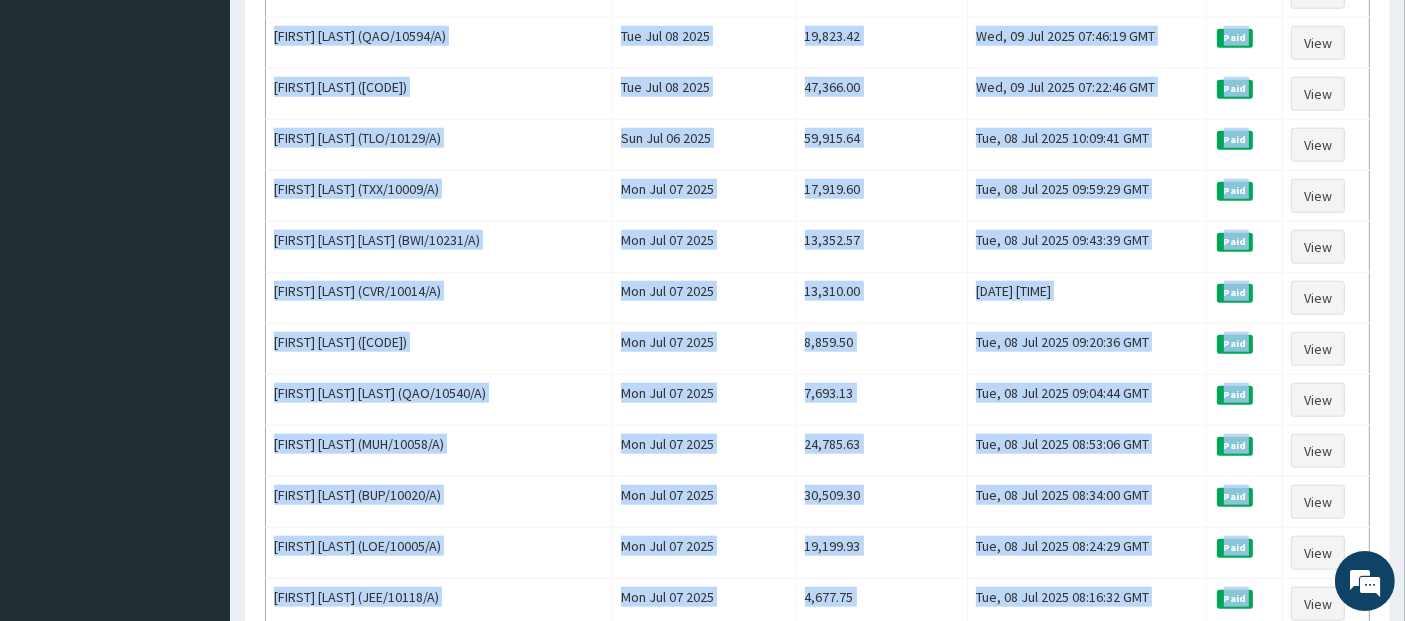 scroll, scrollTop: 2408, scrollLeft: 0, axis: vertical 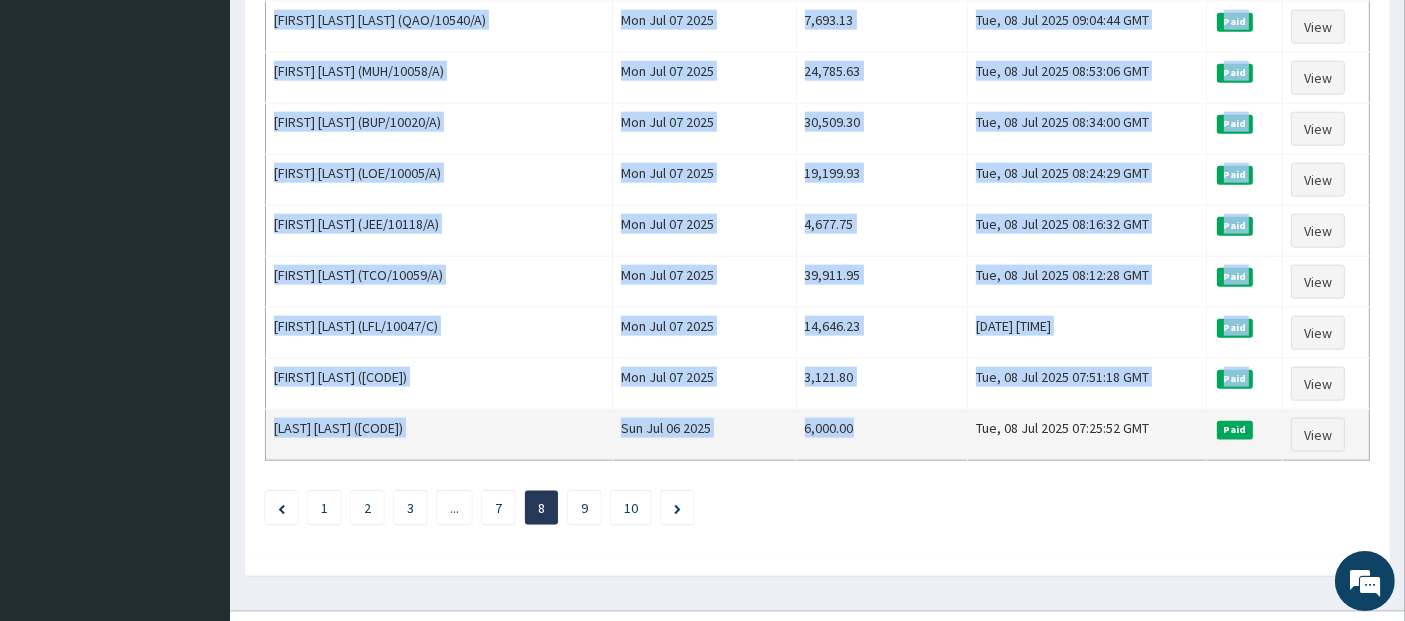 drag, startPoint x: 274, startPoint y: 332, endPoint x: 880, endPoint y: 378, distance: 607.74335 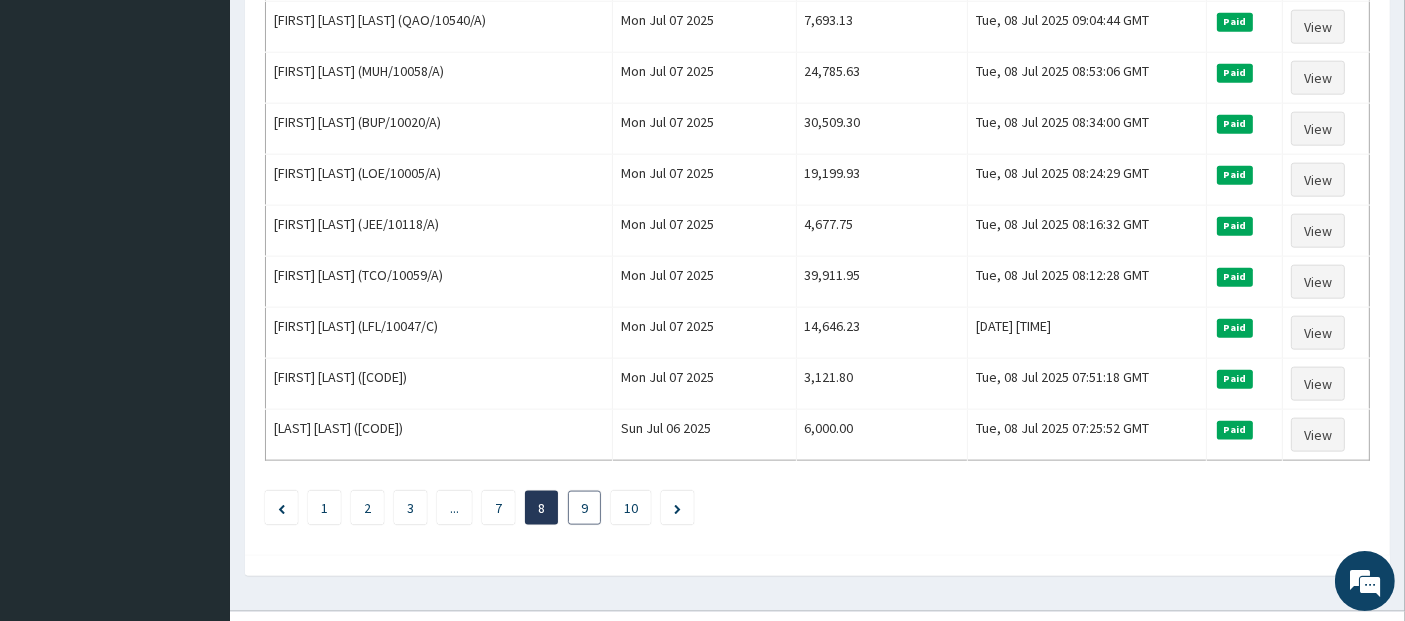 click on "9" at bounding box center [584, 508] 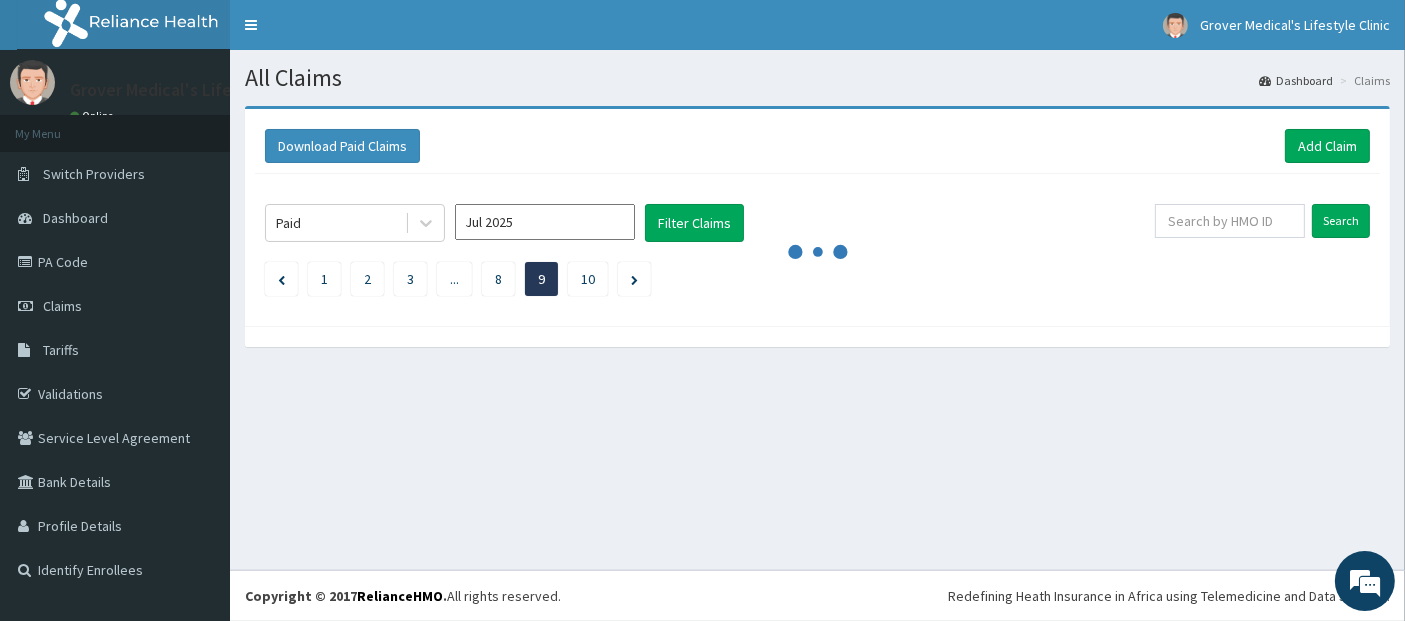 scroll, scrollTop: 0, scrollLeft: 0, axis: both 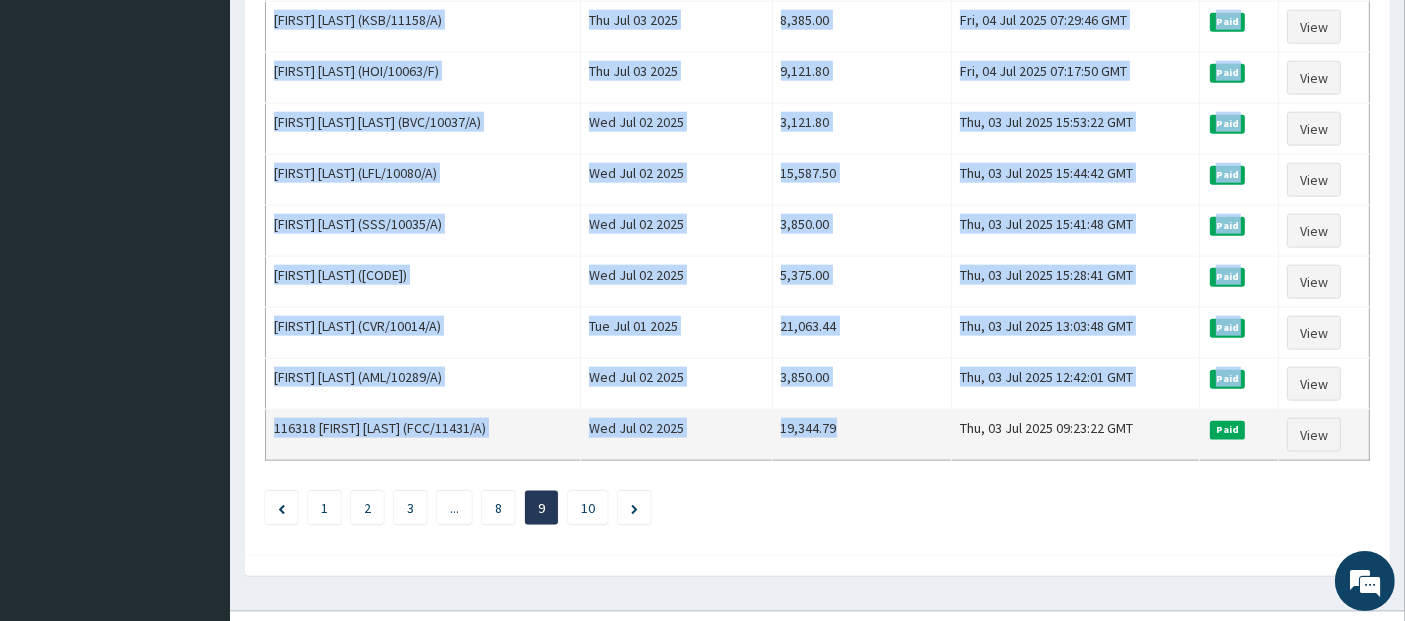 drag, startPoint x: 274, startPoint y: 335, endPoint x: 919, endPoint y: 383, distance: 646.78357 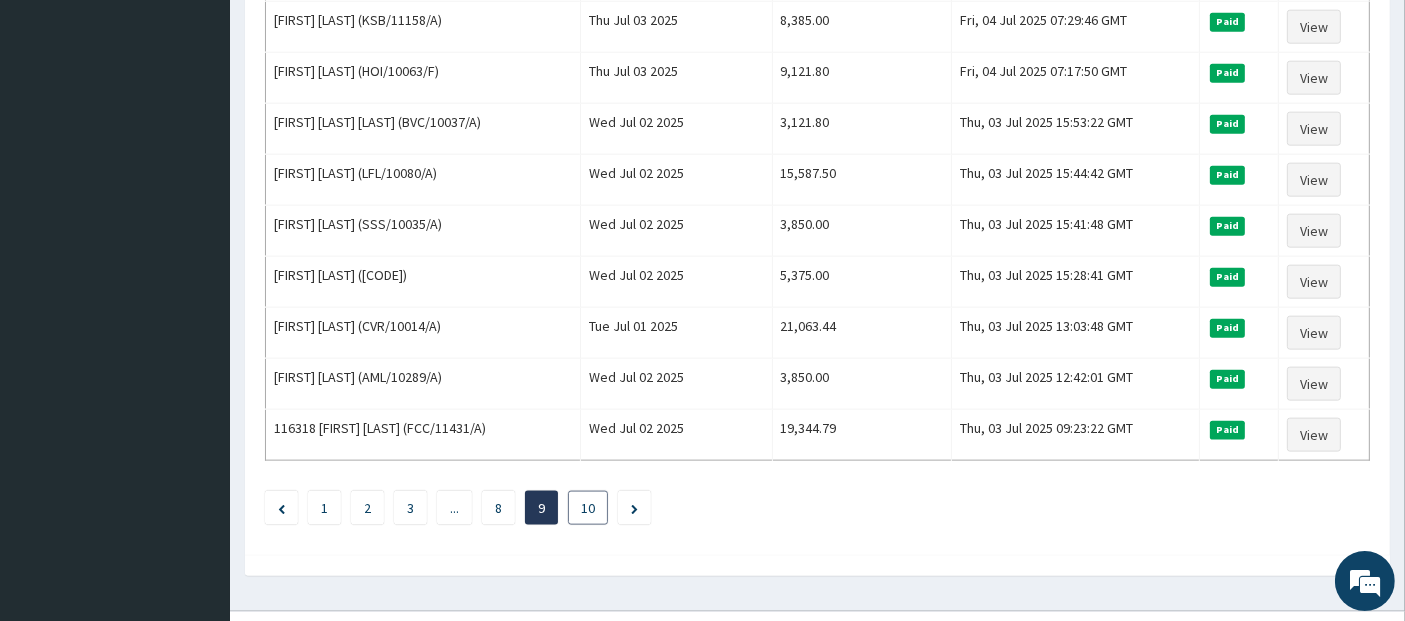 click on "10" at bounding box center [588, 508] 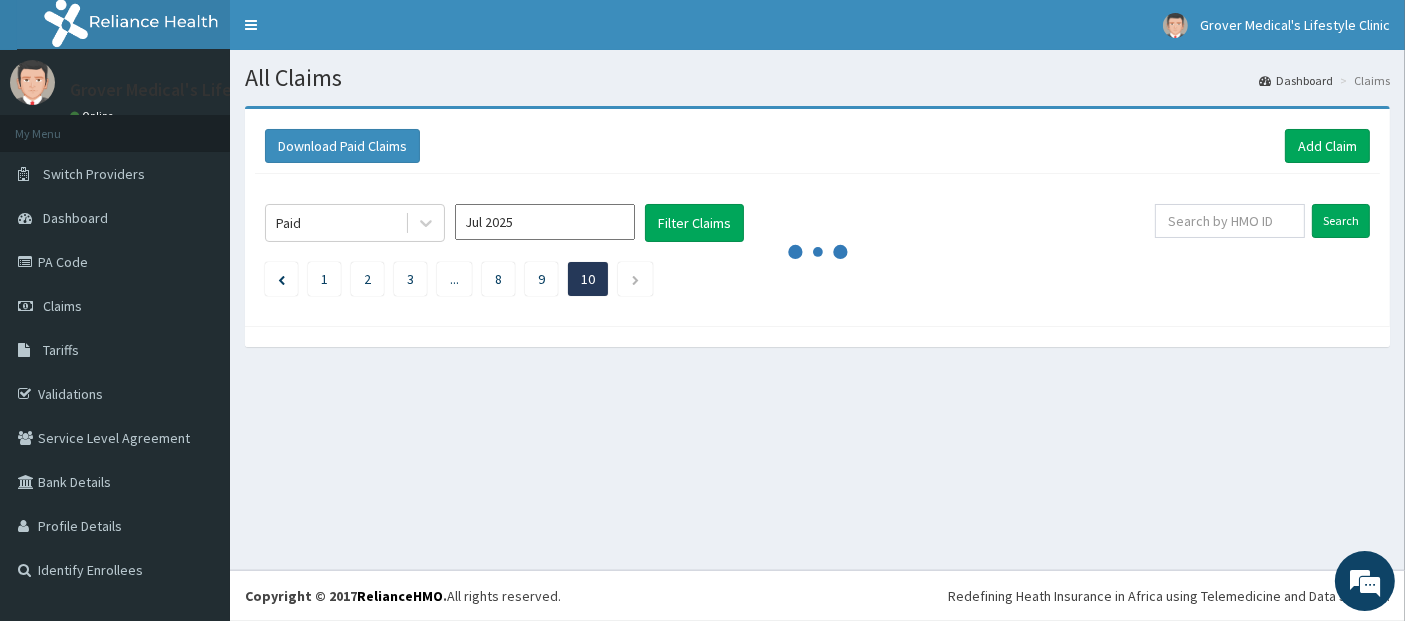 scroll, scrollTop: 0, scrollLeft: 0, axis: both 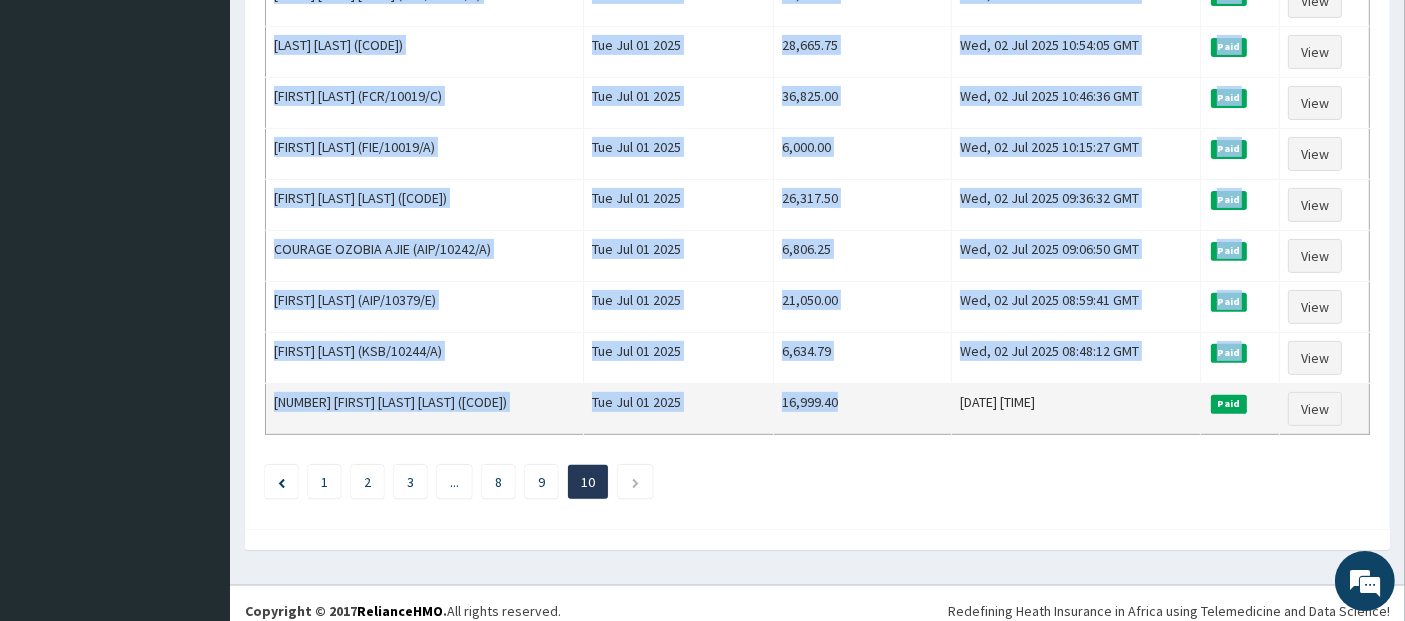 drag, startPoint x: 274, startPoint y: 337, endPoint x: 897, endPoint y: 400, distance: 626.1773 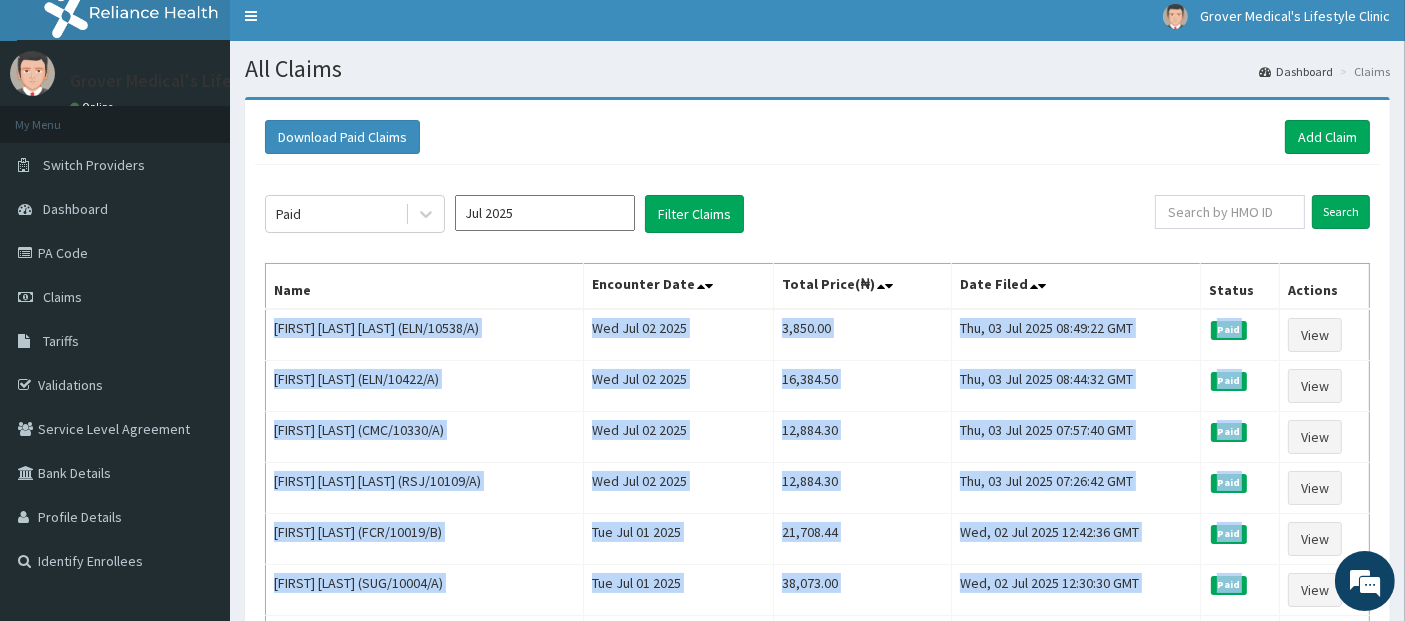 scroll, scrollTop: 0, scrollLeft: 0, axis: both 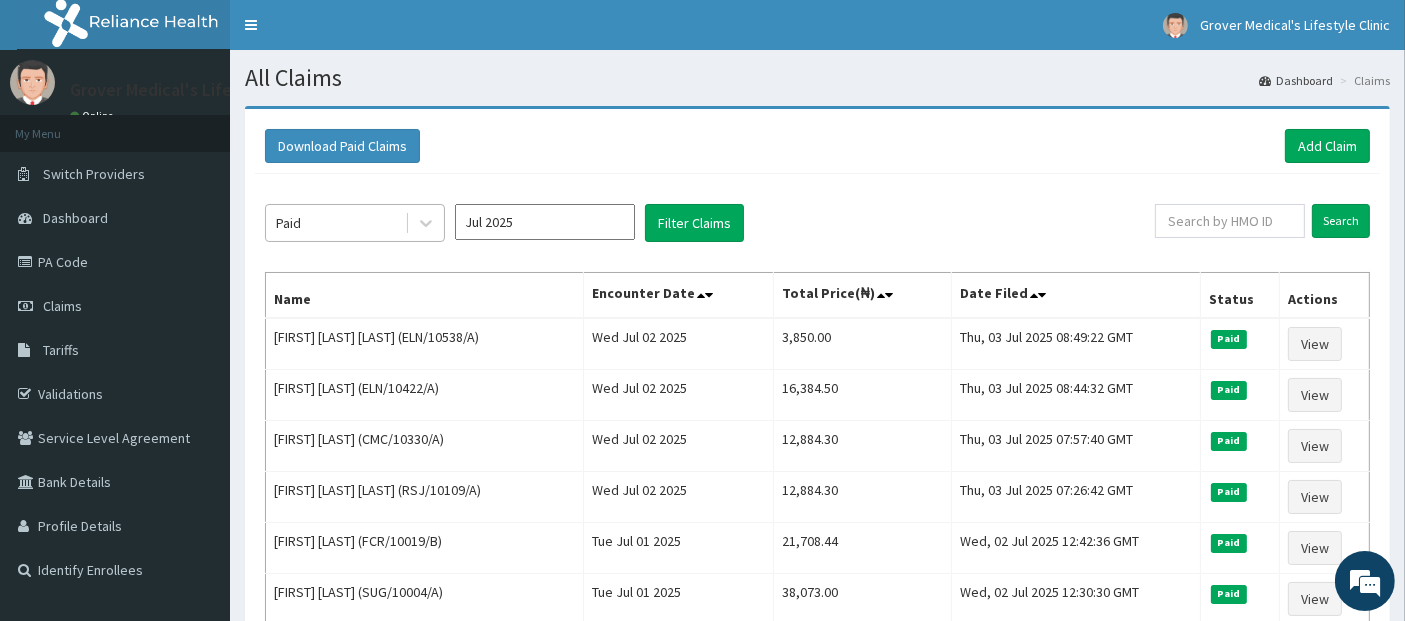 click on "Paid" at bounding box center [335, 223] 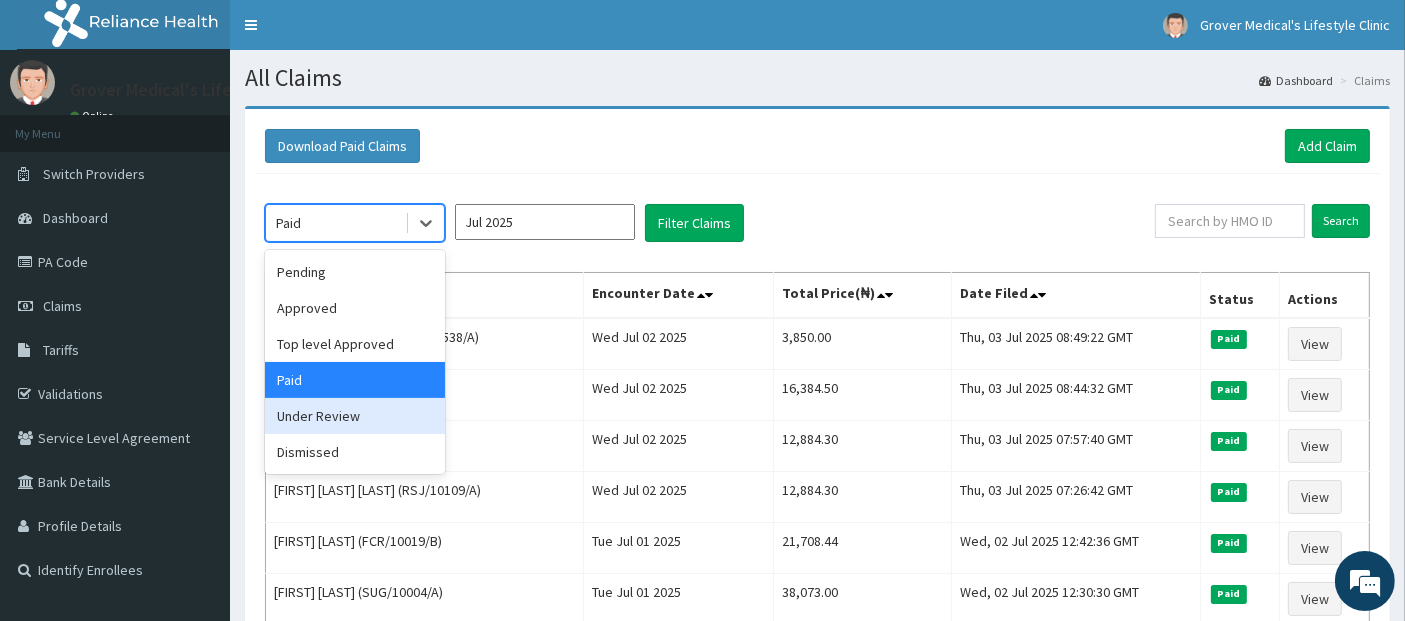 click on "Under Review" at bounding box center (355, 416) 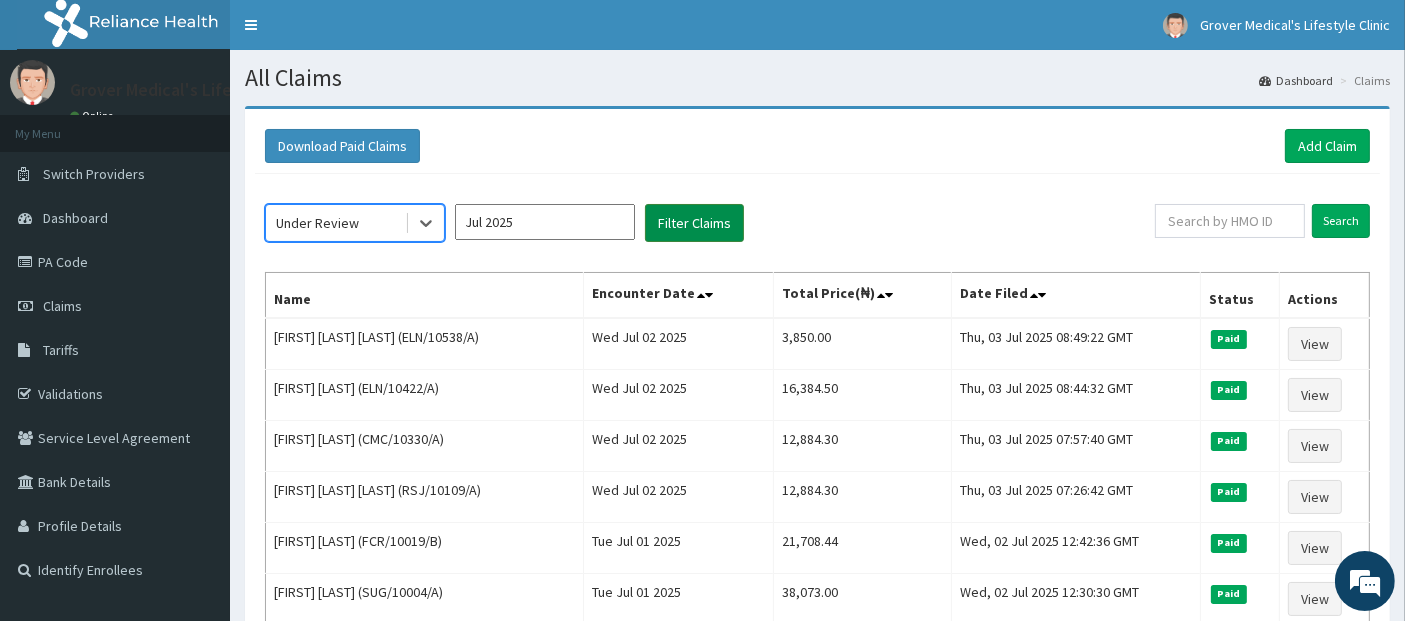 click on "Filter Claims" at bounding box center (694, 223) 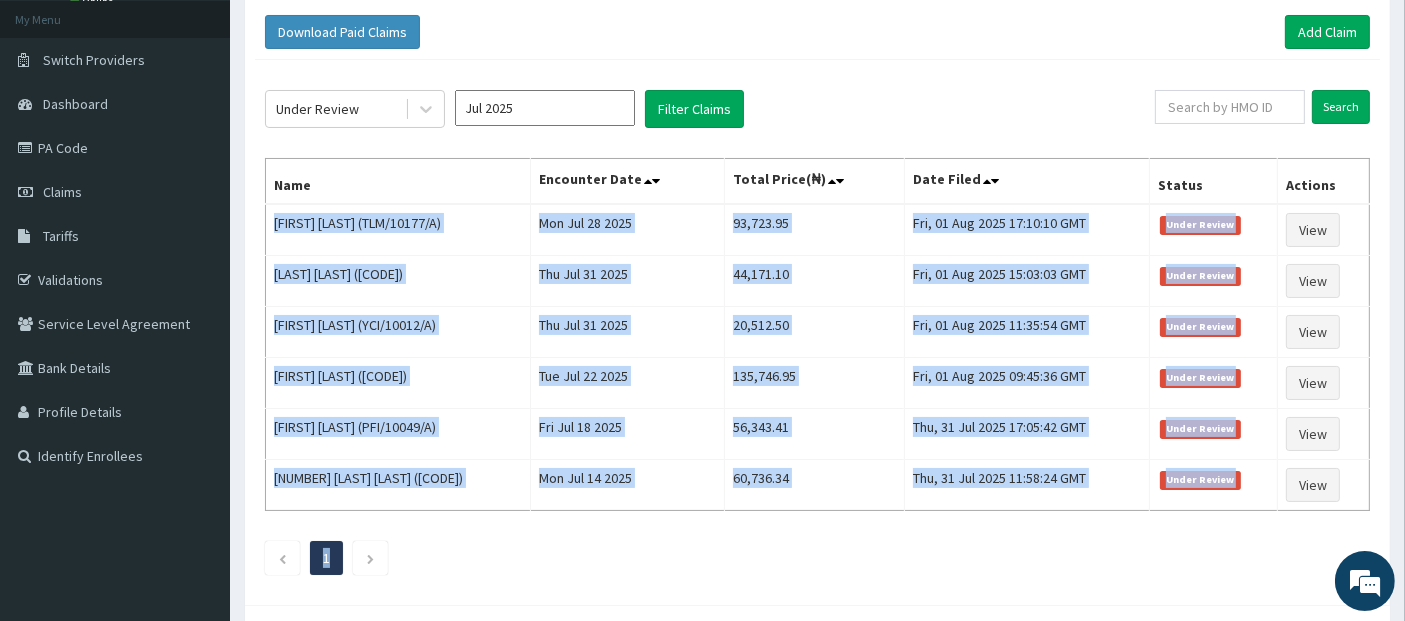 scroll, scrollTop: 198, scrollLeft: 0, axis: vertical 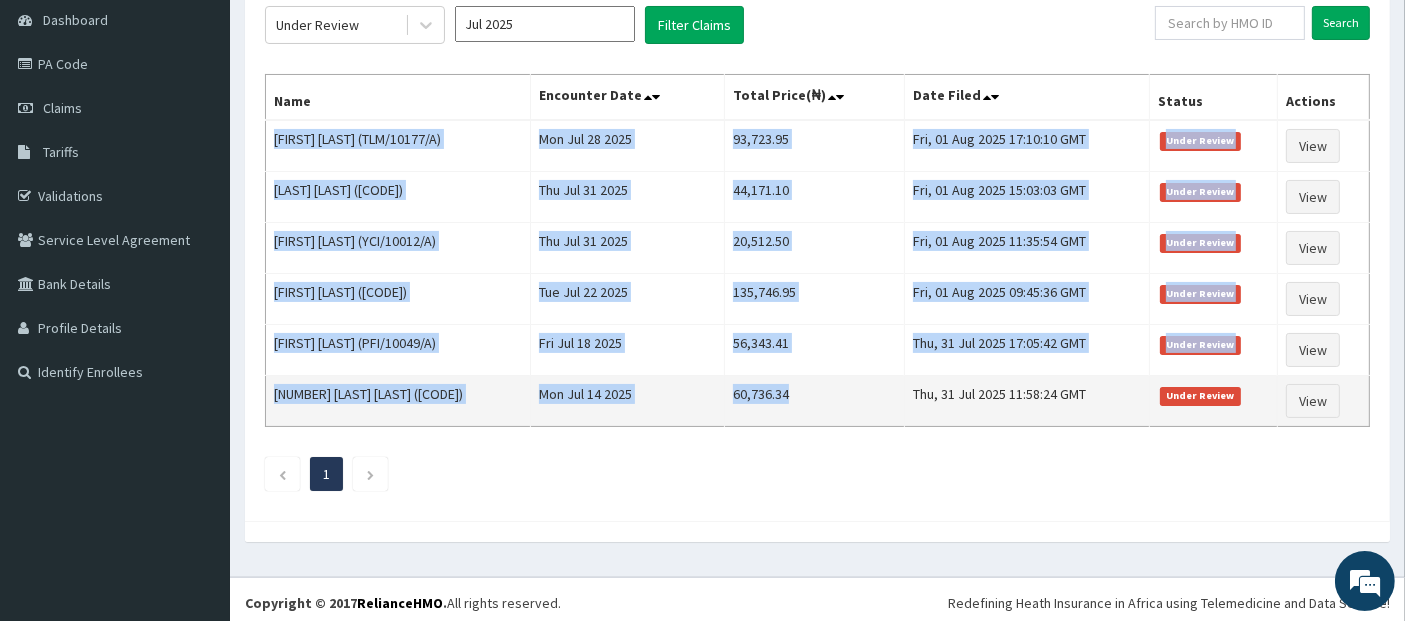 drag, startPoint x: 272, startPoint y: 336, endPoint x: 831, endPoint y: 392, distance: 561.79803 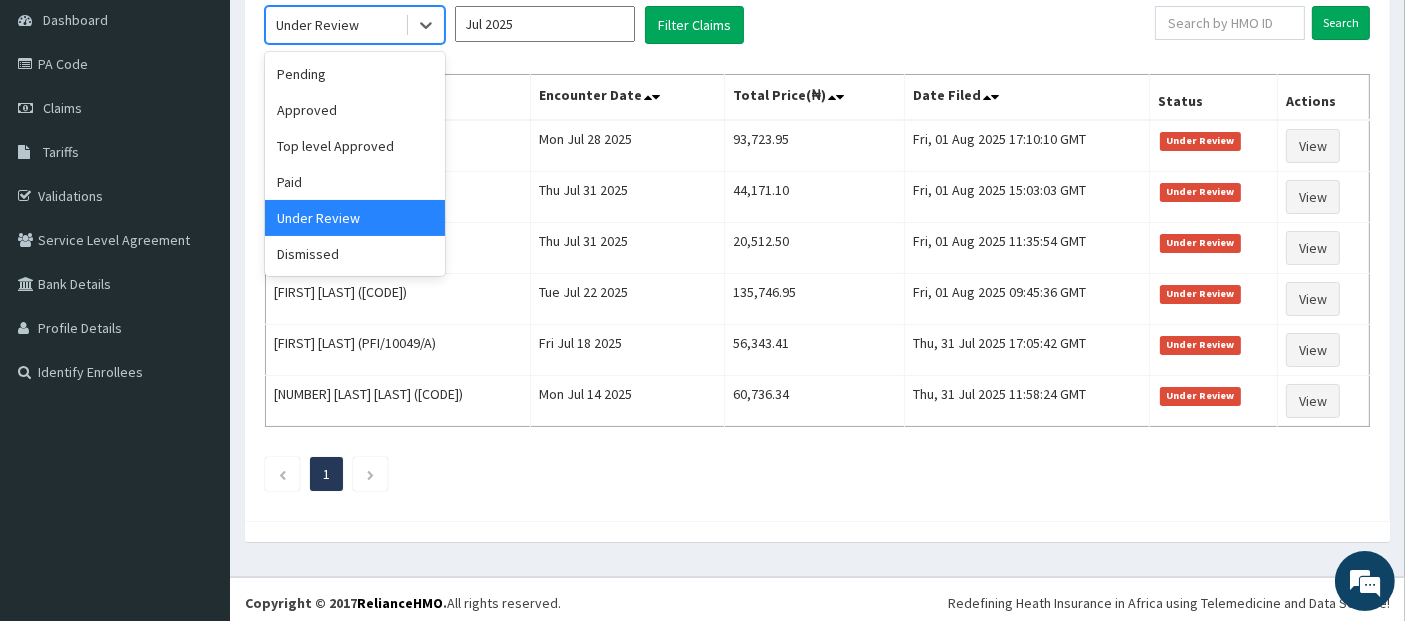 click on "Under Review" at bounding box center (317, 25) 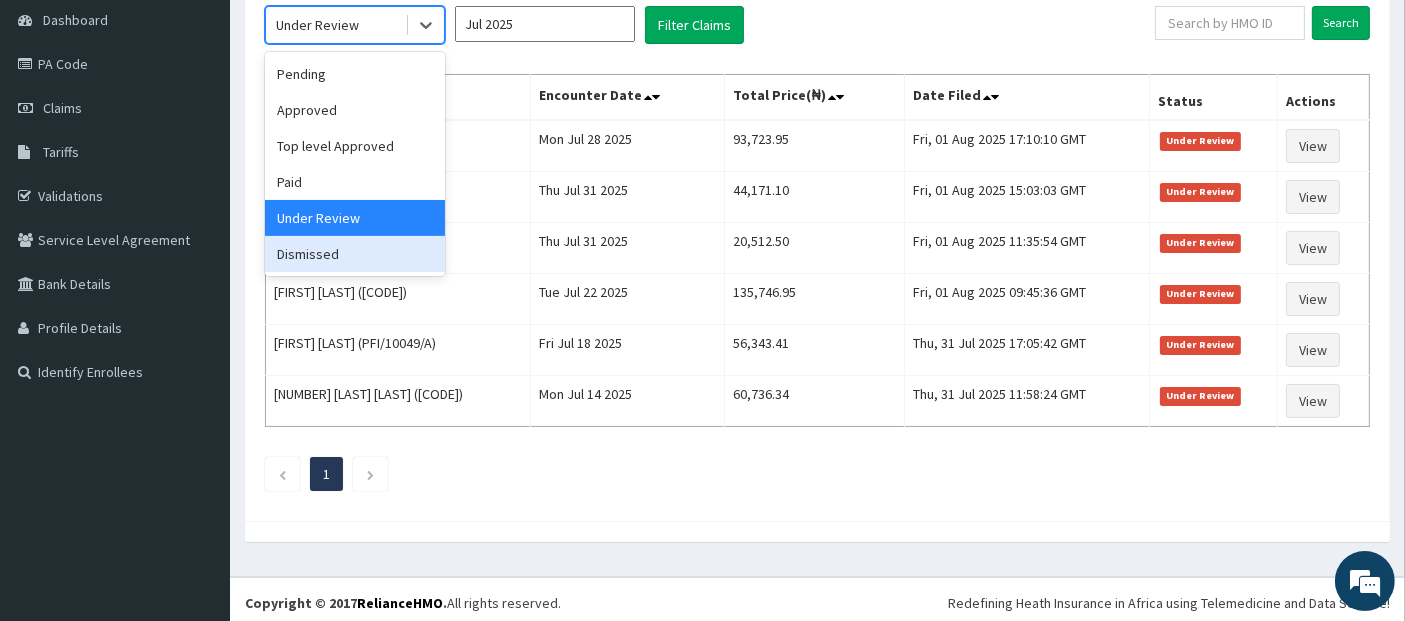 click on "Dismissed" at bounding box center [355, 254] 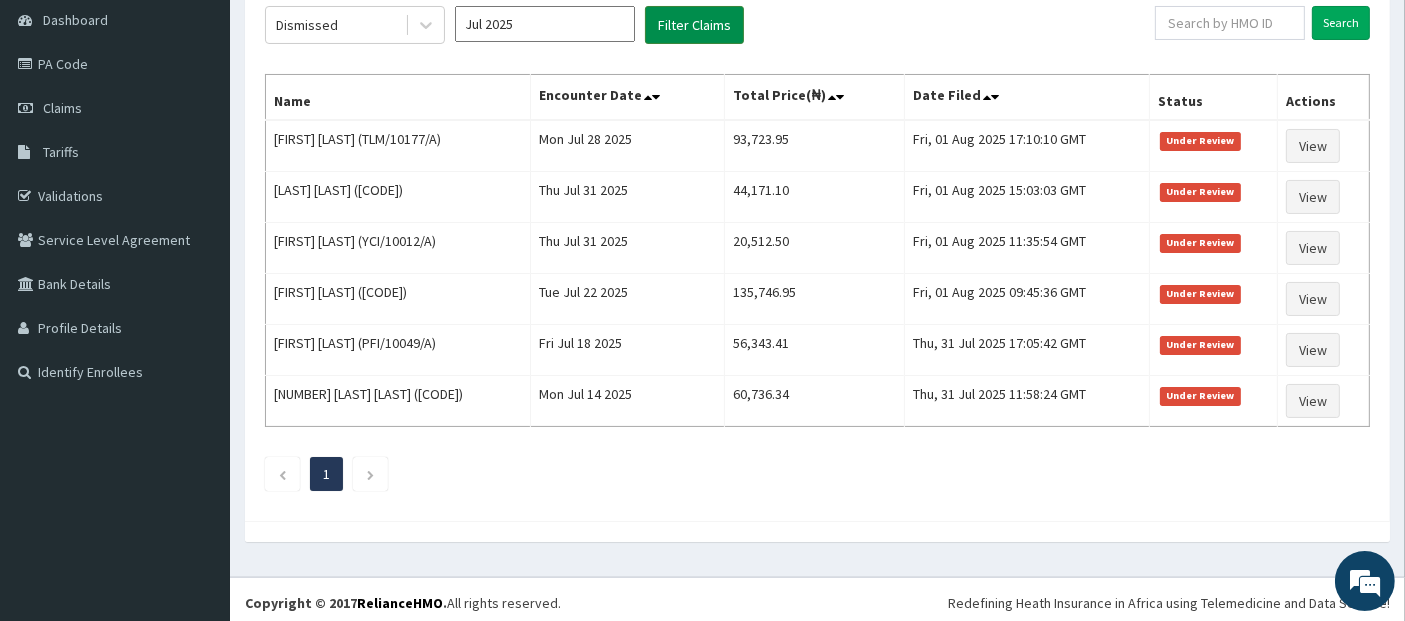 click on "Filter Claims" at bounding box center [694, 25] 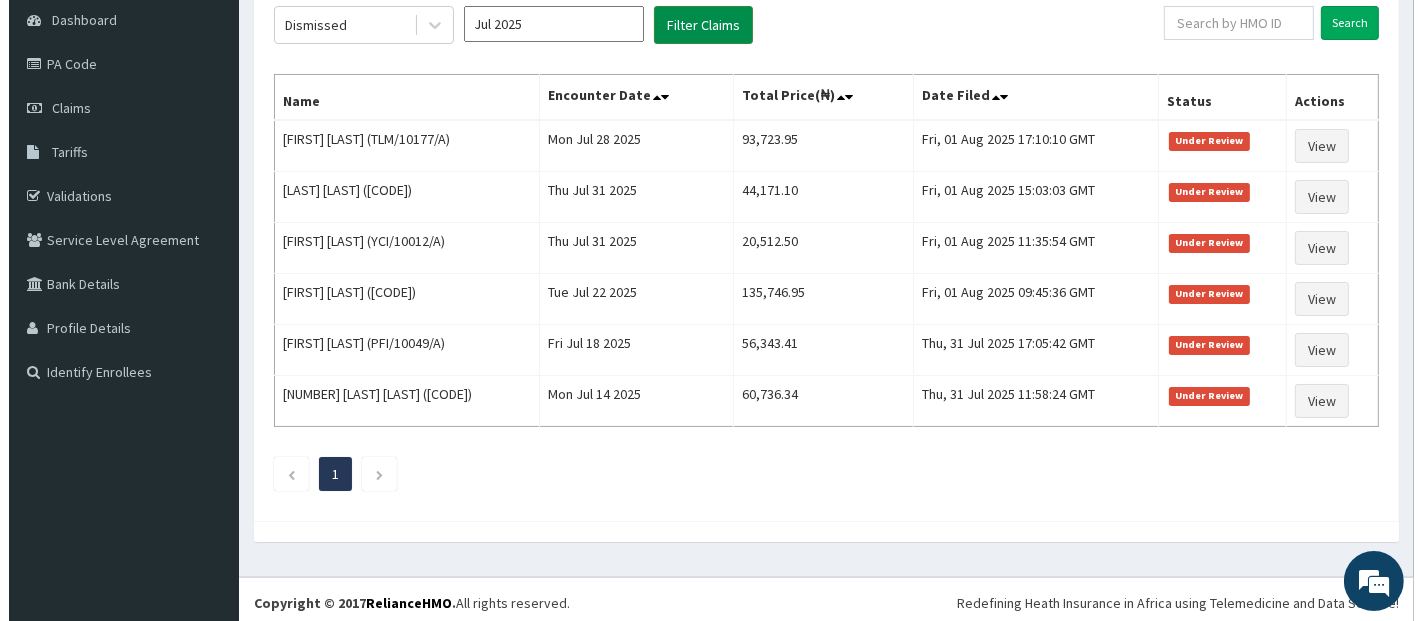 scroll, scrollTop: 0, scrollLeft: 0, axis: both 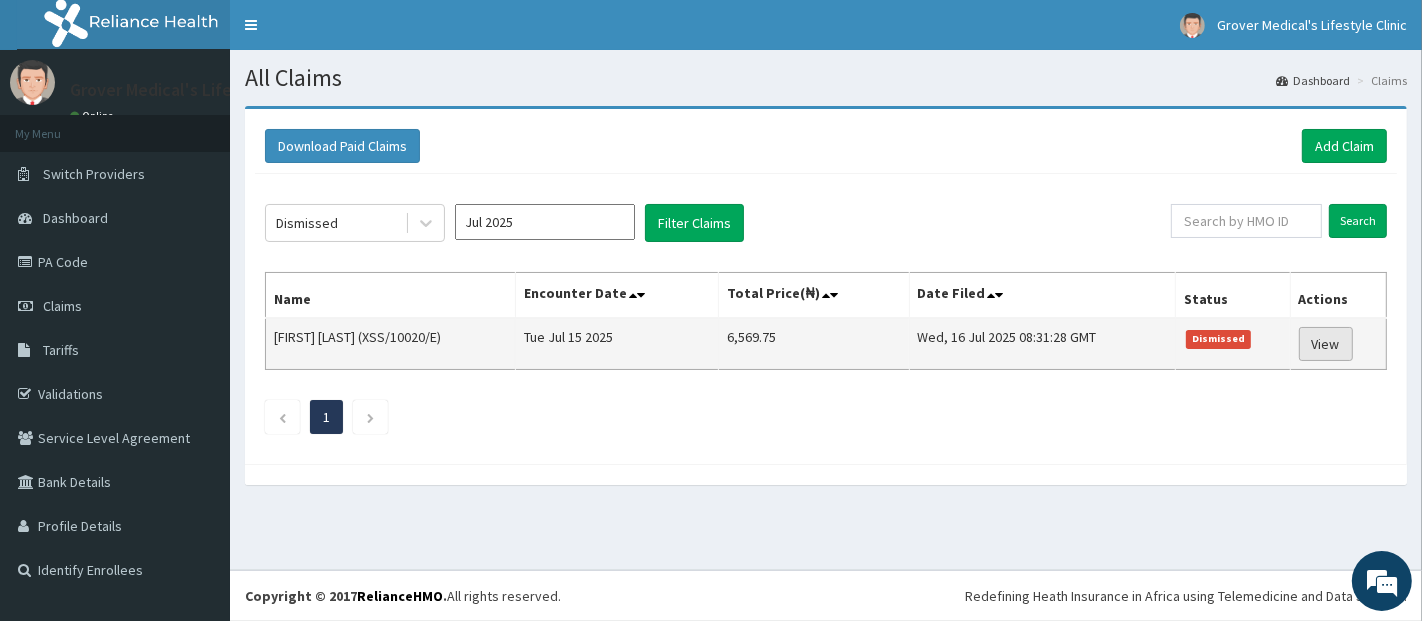 click on "View" at bounding box center (1326, 344) 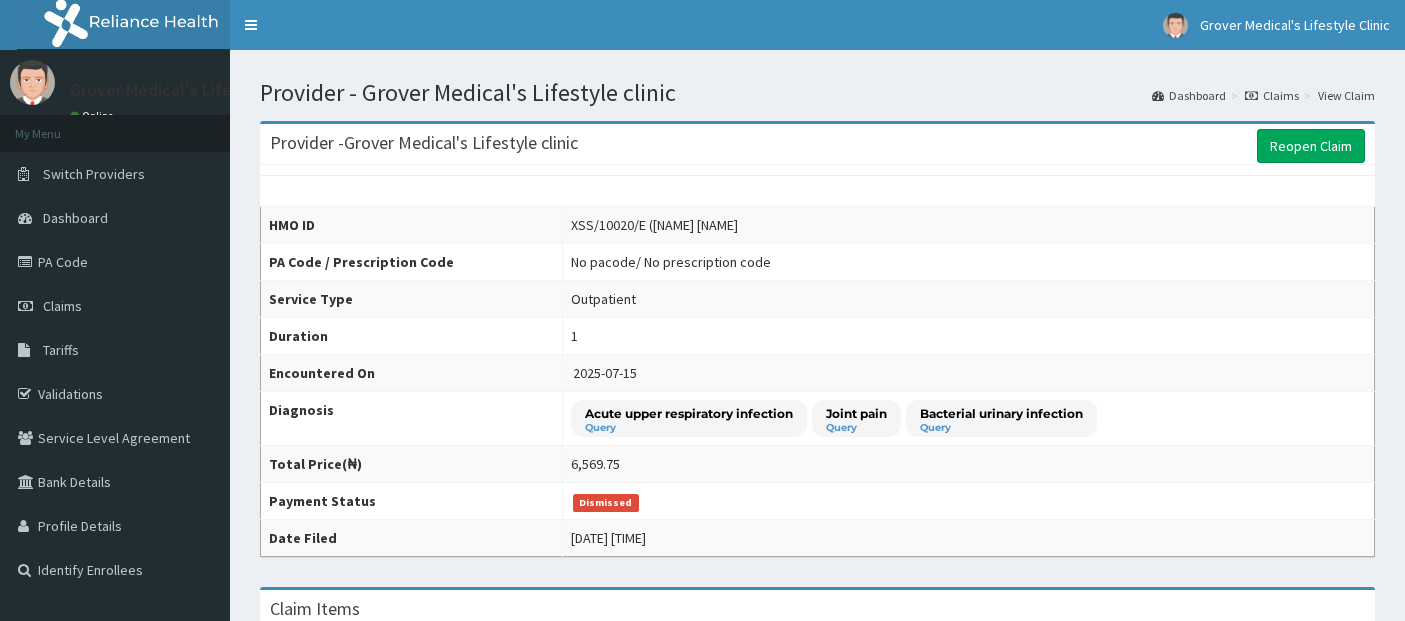 scroll, scrollTop: 0, scrollLeft: 0, axis: both 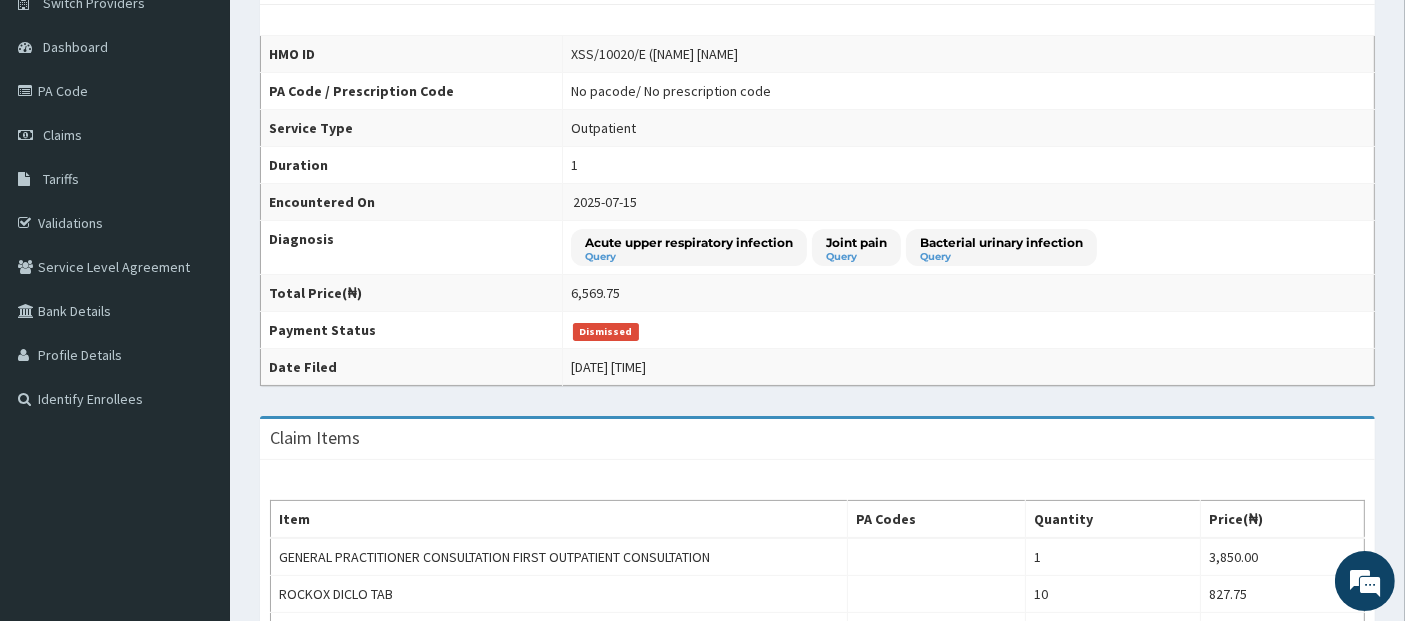 drag, startPoint x: 554, startPoint y: 52, endPoint x: 755, endPoint y: 51, distance: 201.00249 